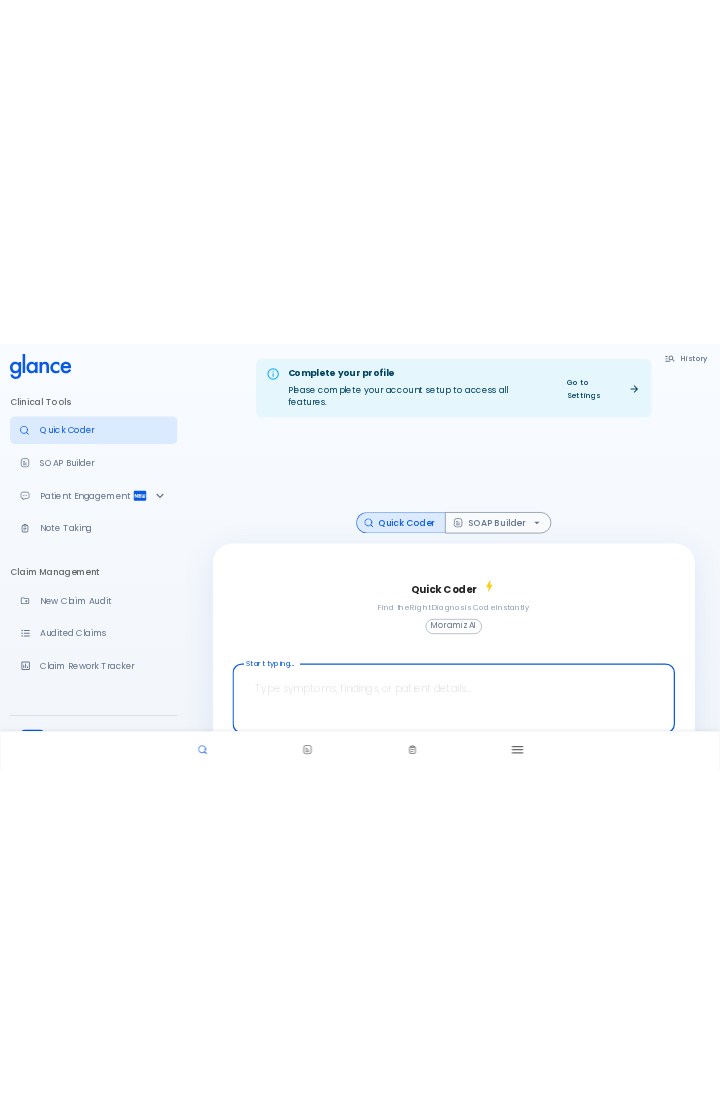 scroll, scrollTop: 0, scrollLeft: 0, axis: both 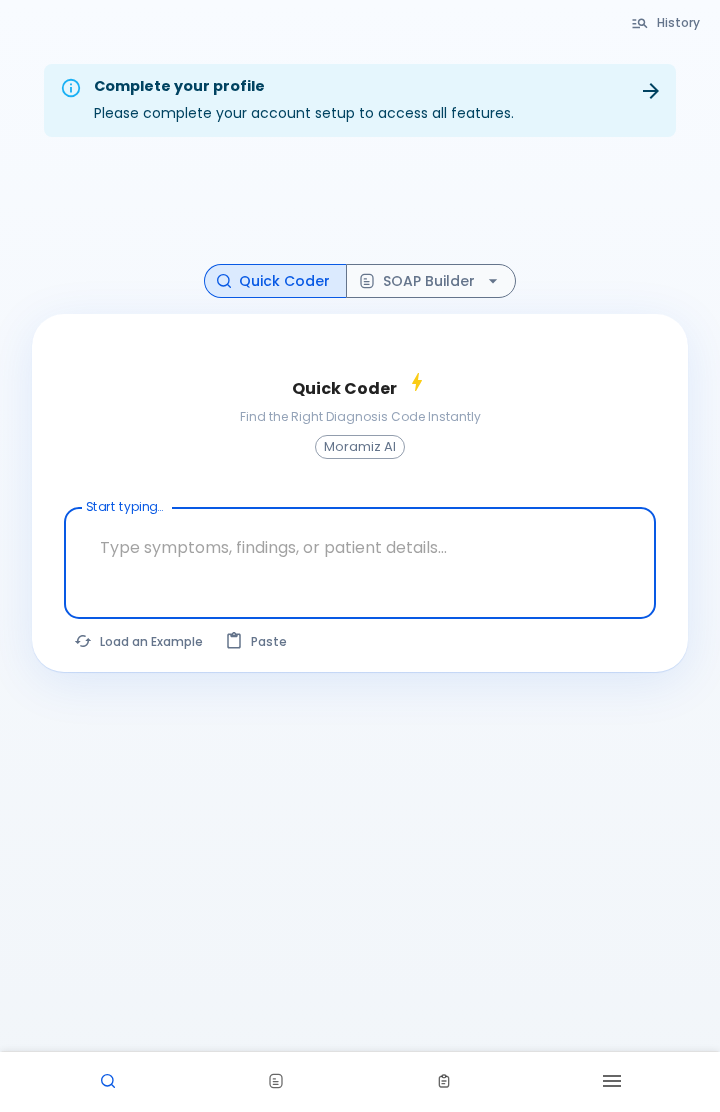 click at bounding box center (612, 1082) 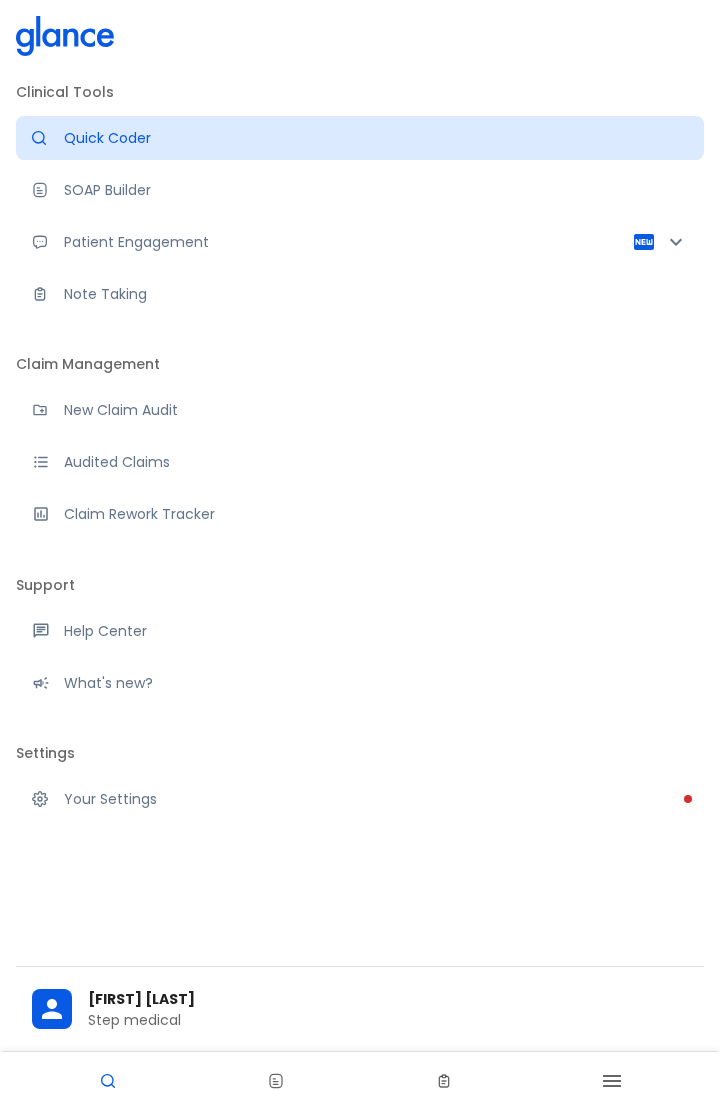 click on "[FIRST] [LAST]" at bounding box center (388, 999) 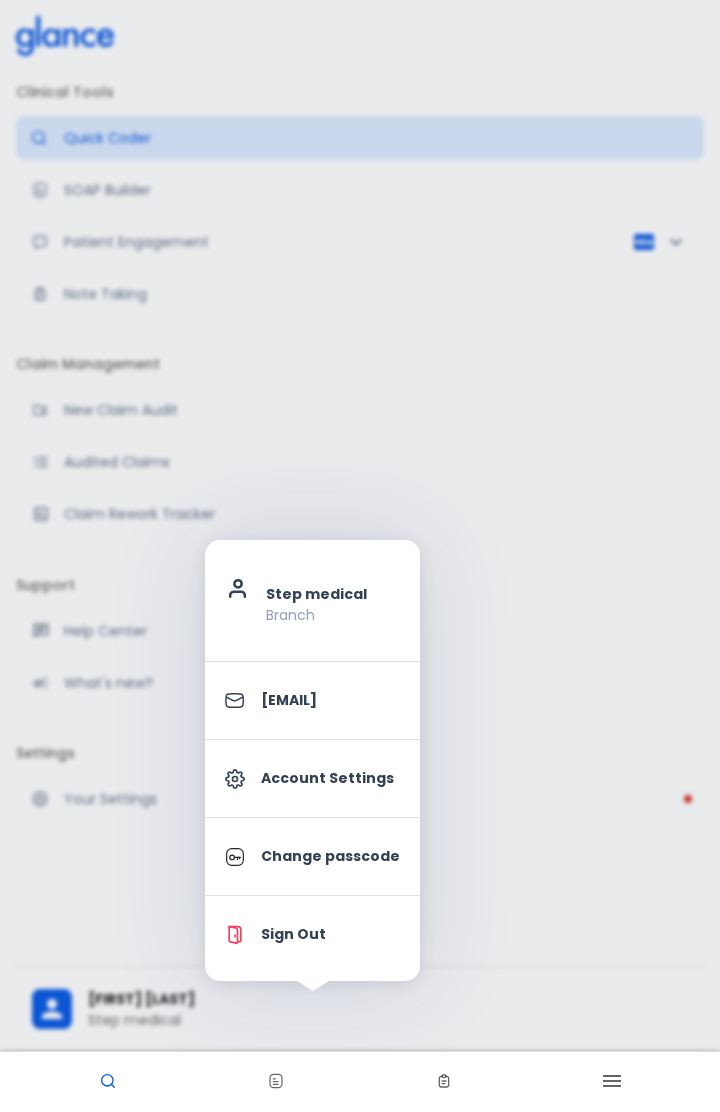 click on "Account Settings" at bounding box center (312, 778) 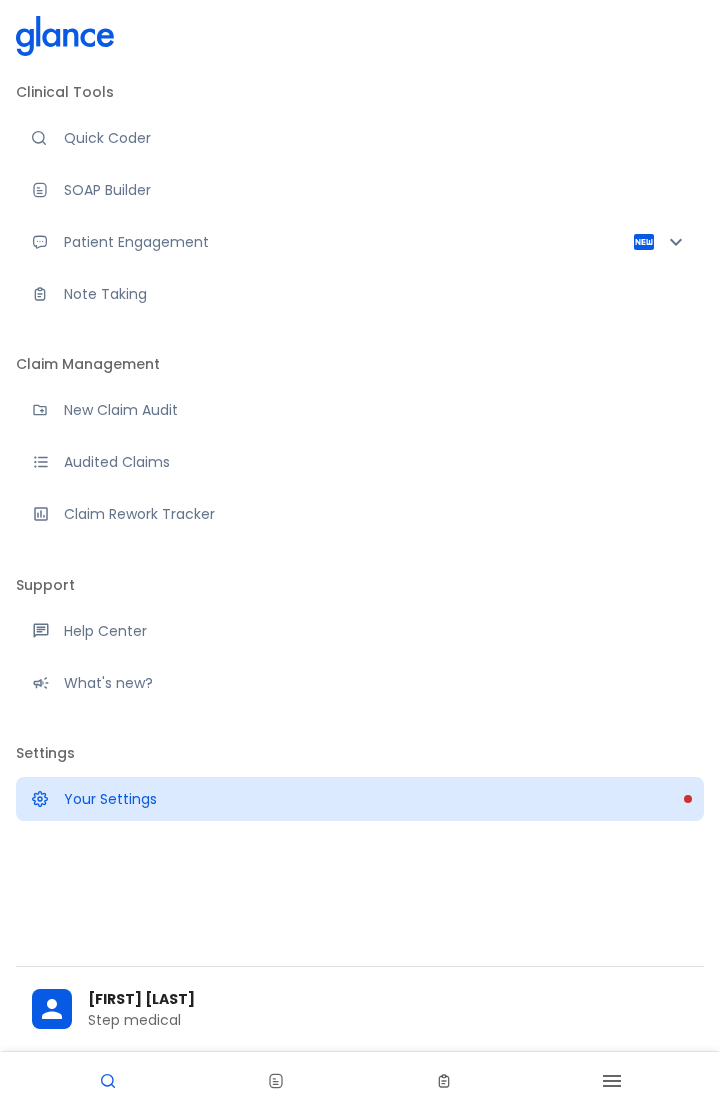 click on "Your Settings" at bounding box center [376, 799] 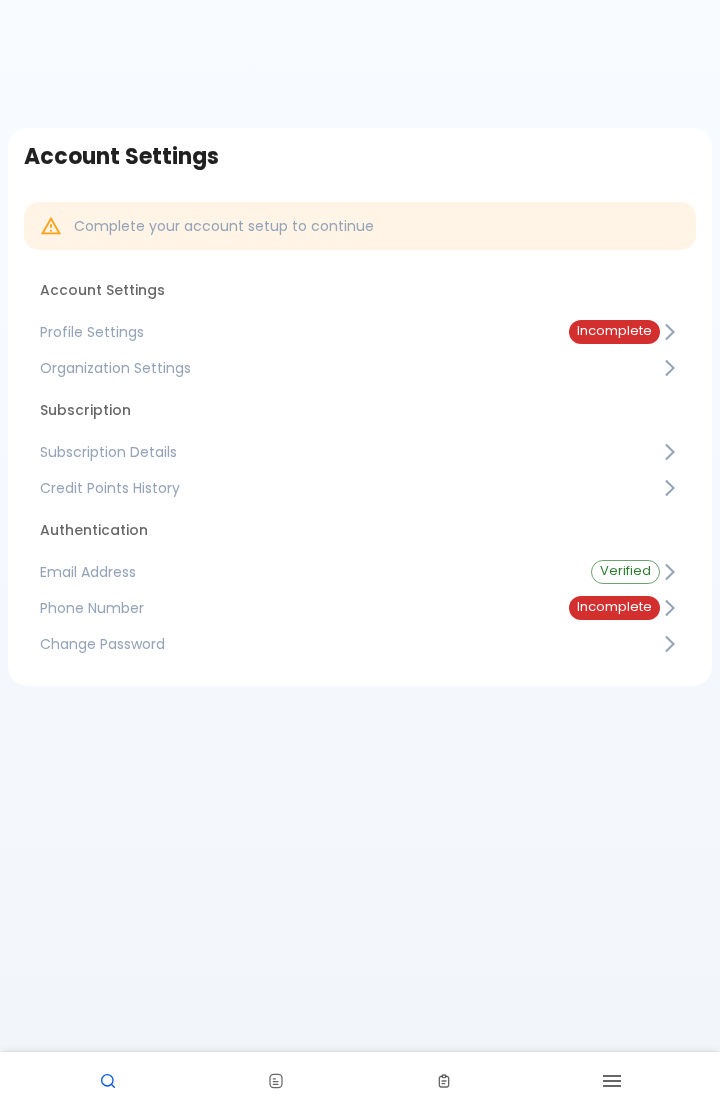 click on "Incomplete" at bounding box center (614, 331) 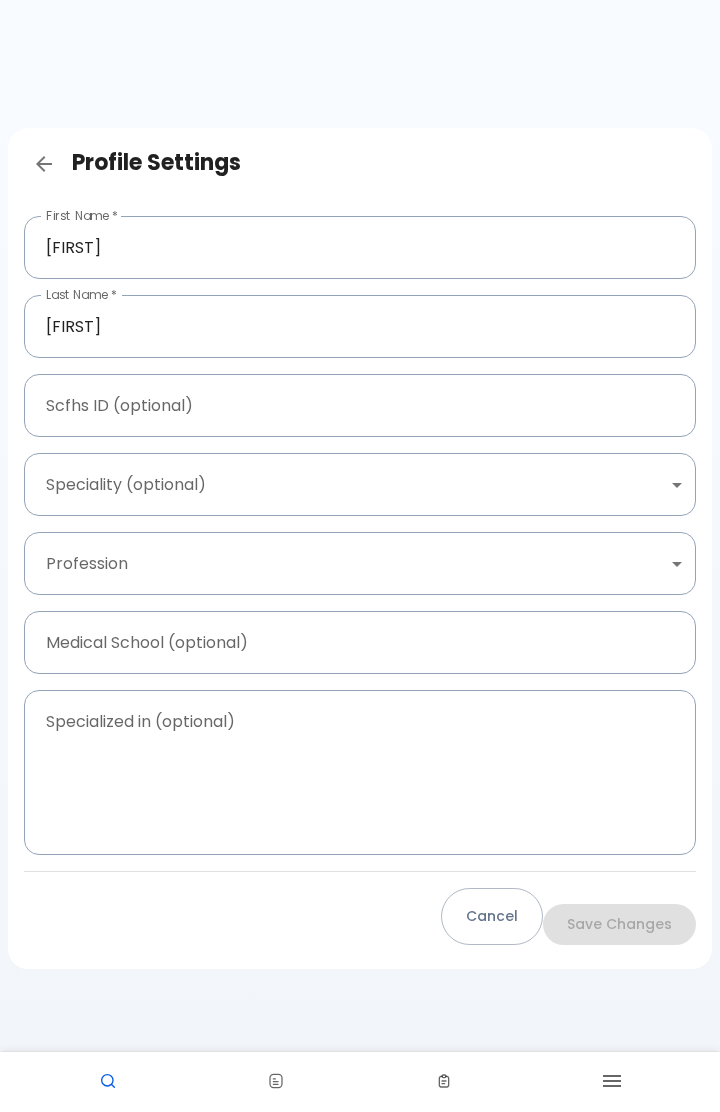 click on "Your Settings [FIRST] [LAST] Profile Settings First Name   * [FIRST] First Name  * Last Name   * [LAST] Last Name  * Scfhs ID (optional) Scfhs ID (optional) Speciality   (optional) ​ Speciality (optional) Profession ​ Profession Medical School (optional) Medical School (optional) Specialized in (optional) x Specialized in (optional) Cancel Save Changes" at bounding box center [360, 600] 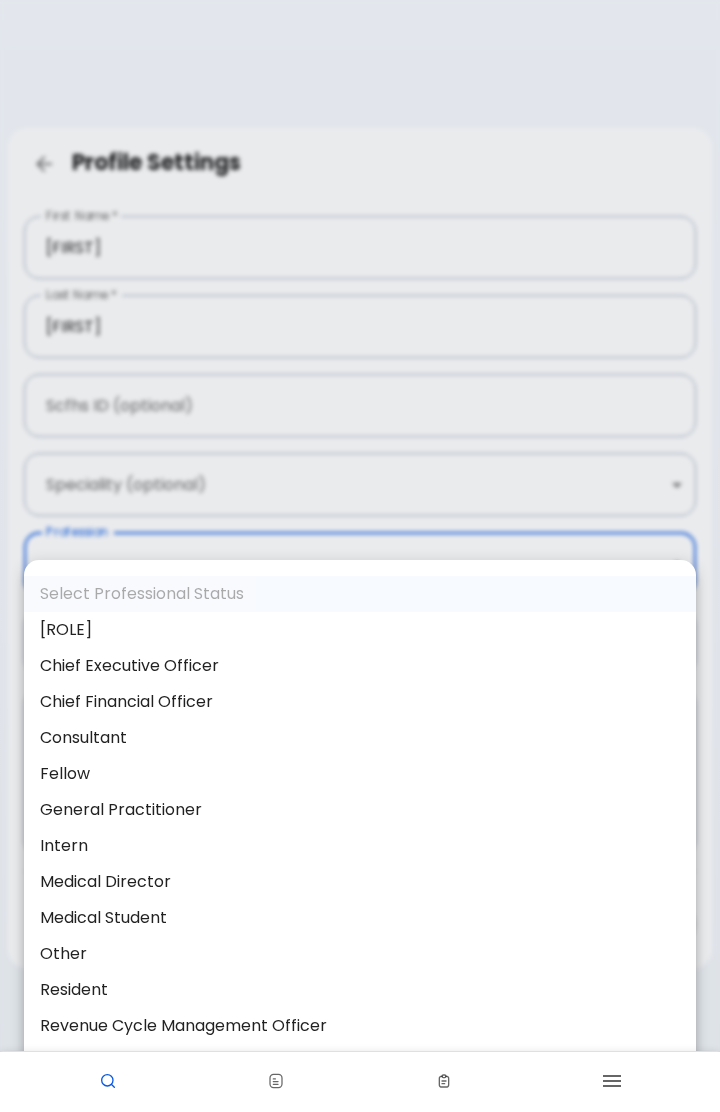 click at bounding box center [360, 556] 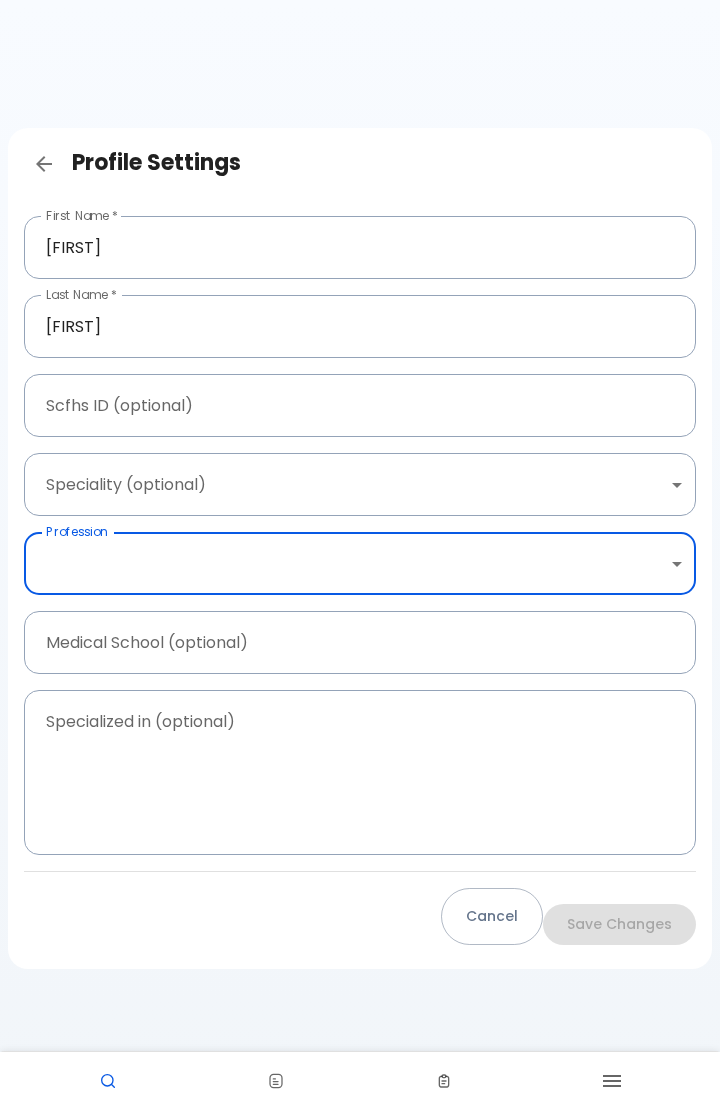 click 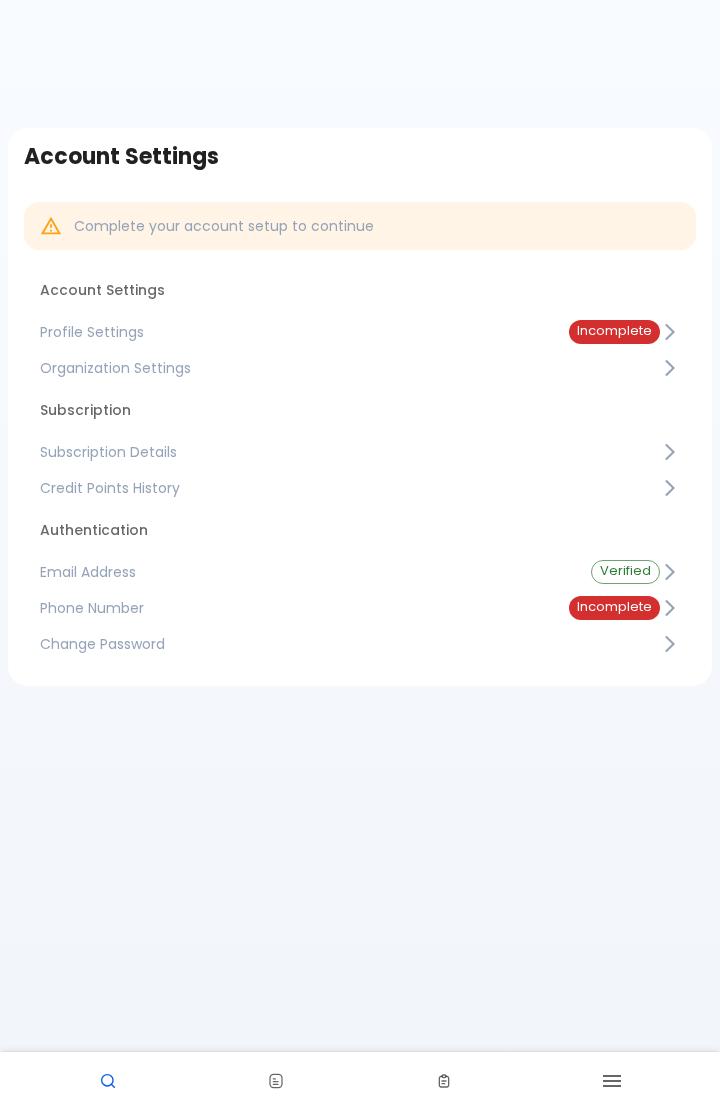 click on "Organization Settings" at bounding box center [350, 368] 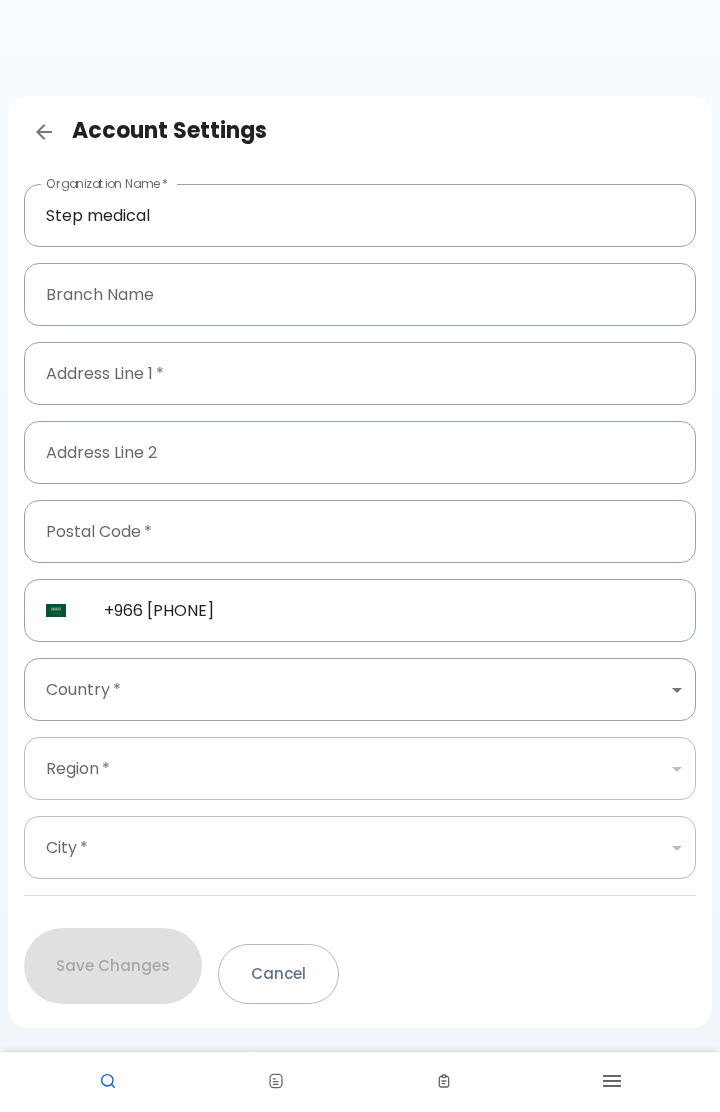 scroll, scrollTop: 88, scrollLeft: 0, axis: vertical 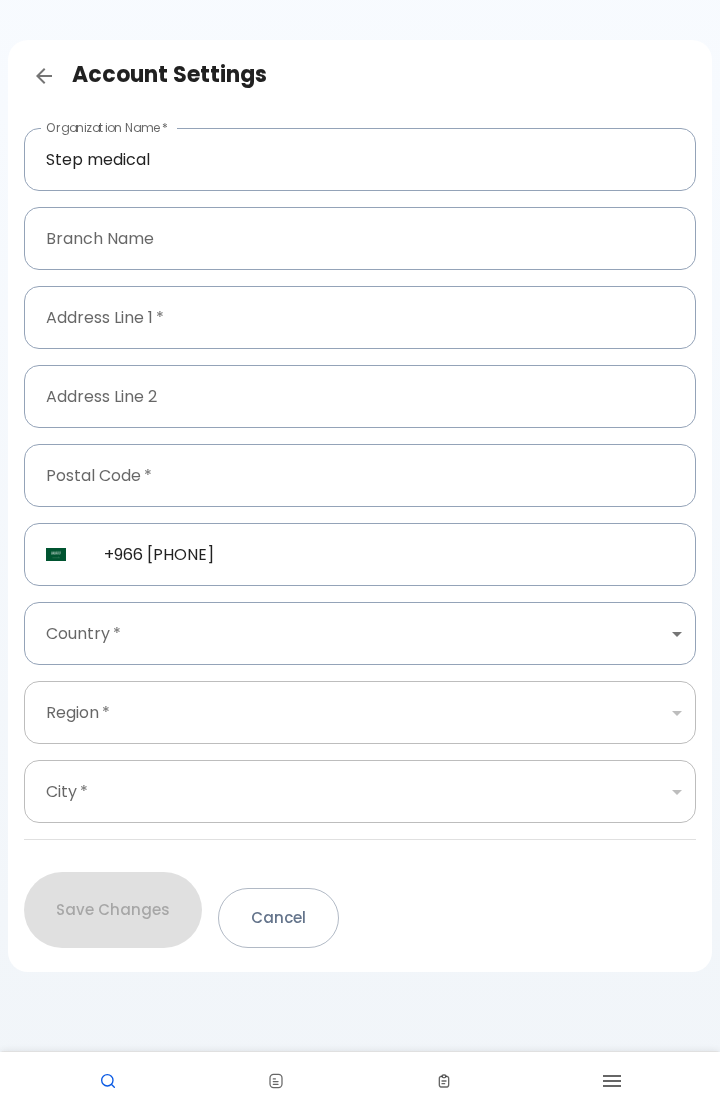 click on "Cancel" at bounding box center (278, 918) 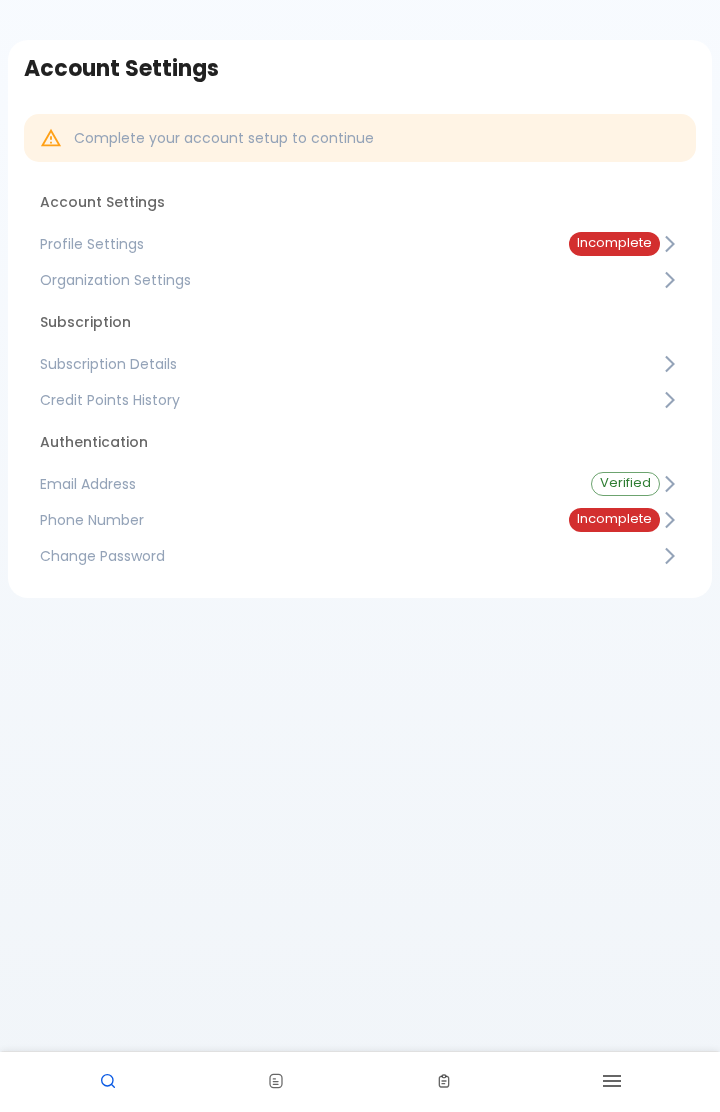 scroll, scrollTop: 0, scrollLeft: 0, axis: both 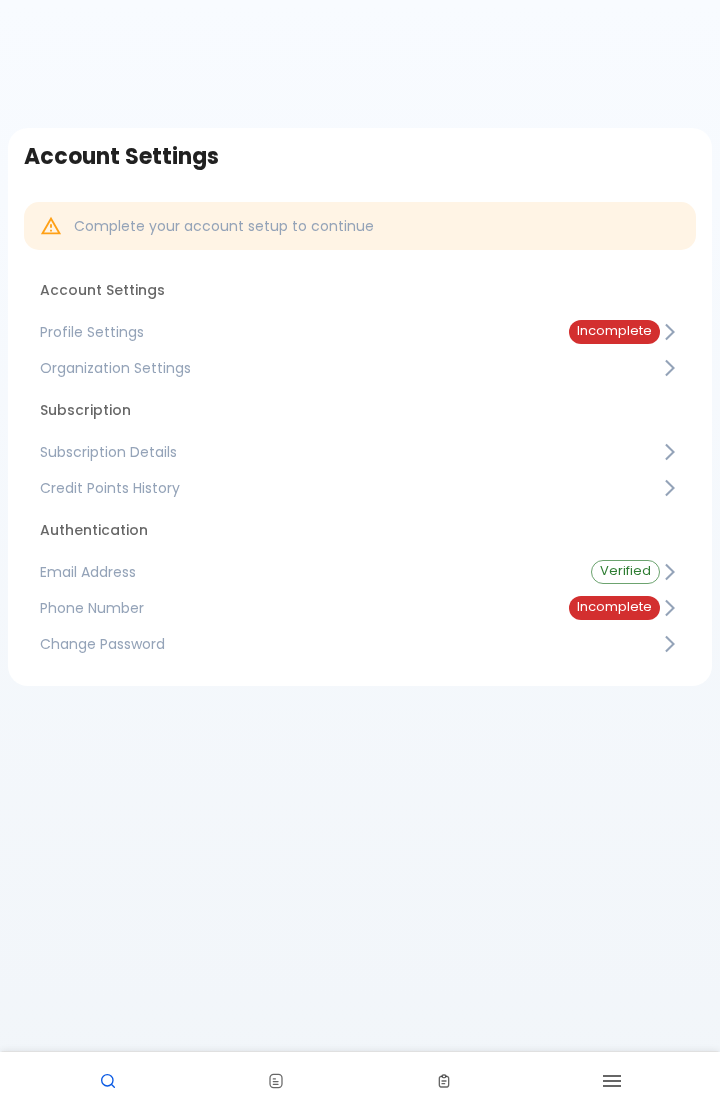 click on "Incomplete" at bounding box center [614, 332] 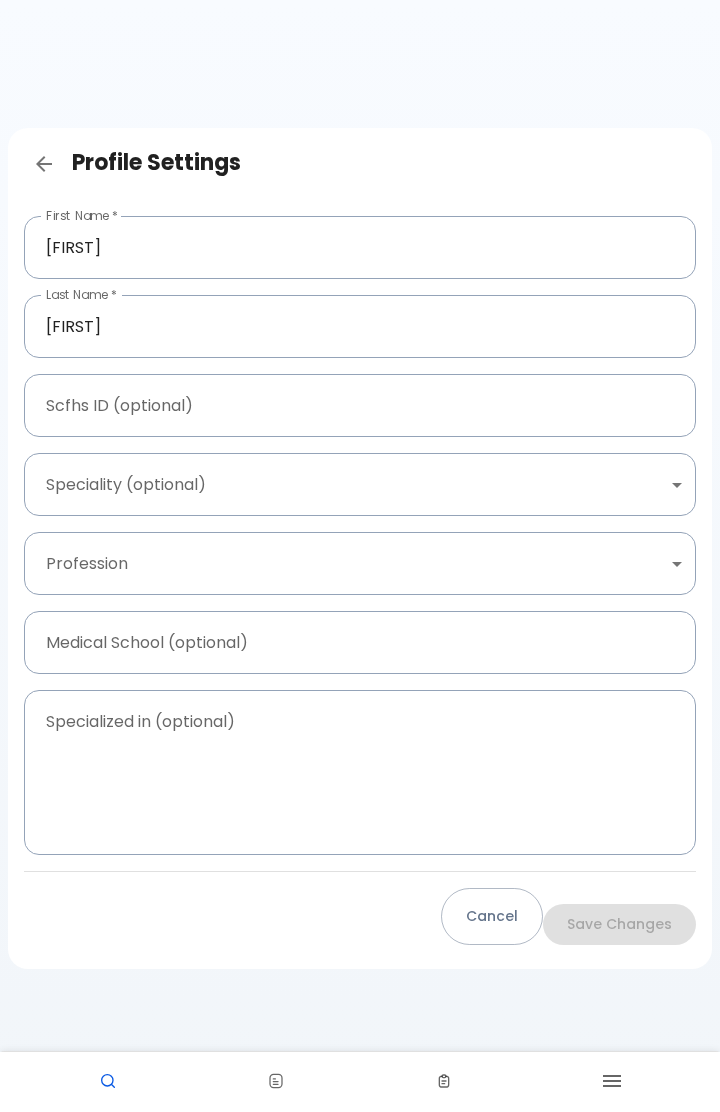 click on "Cancel" at bounding box center (492, 916) 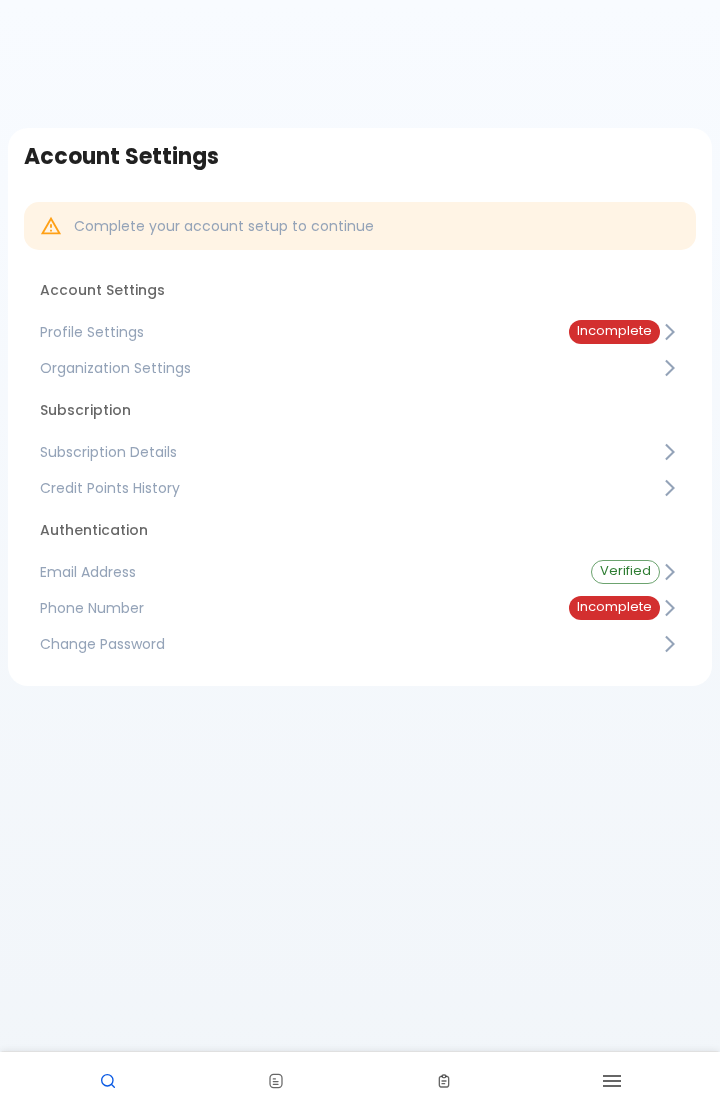 click on "Credit Points History" at bounding box center (350, 488) 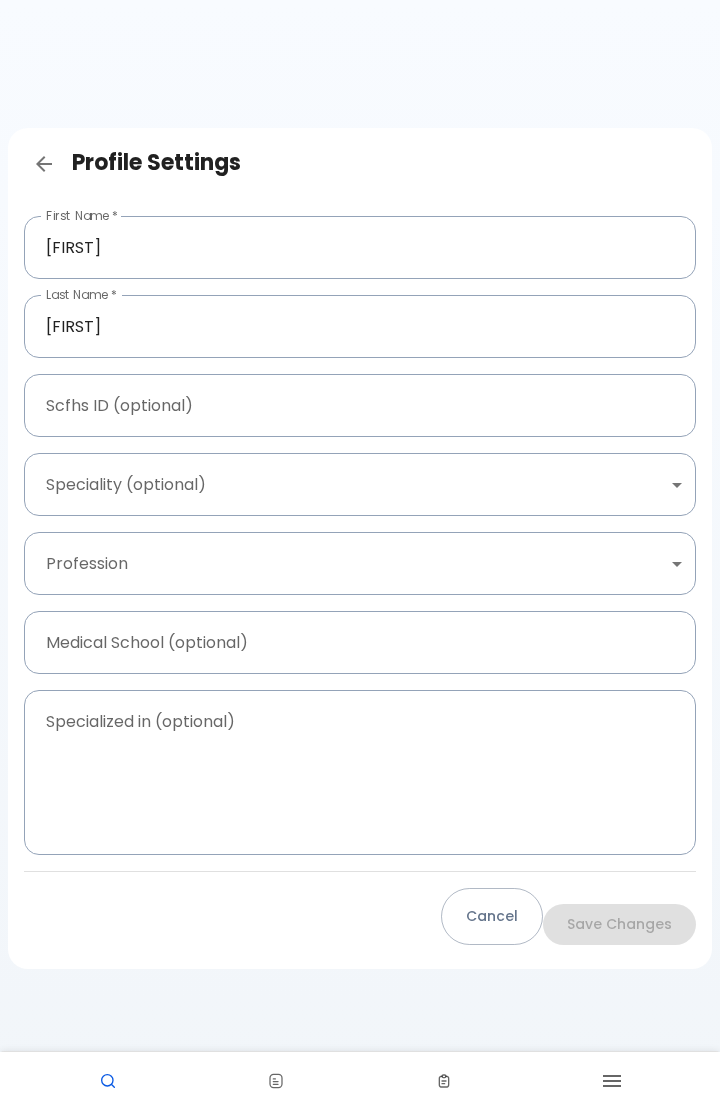 click at bounding box center (108, 1082) 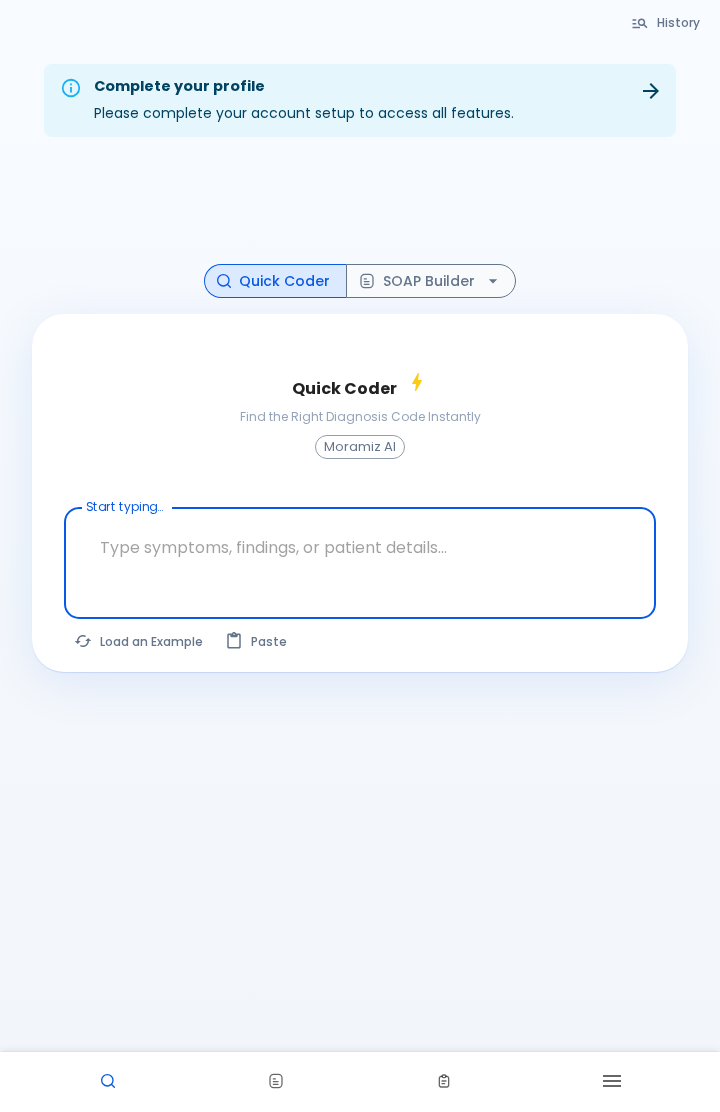 click 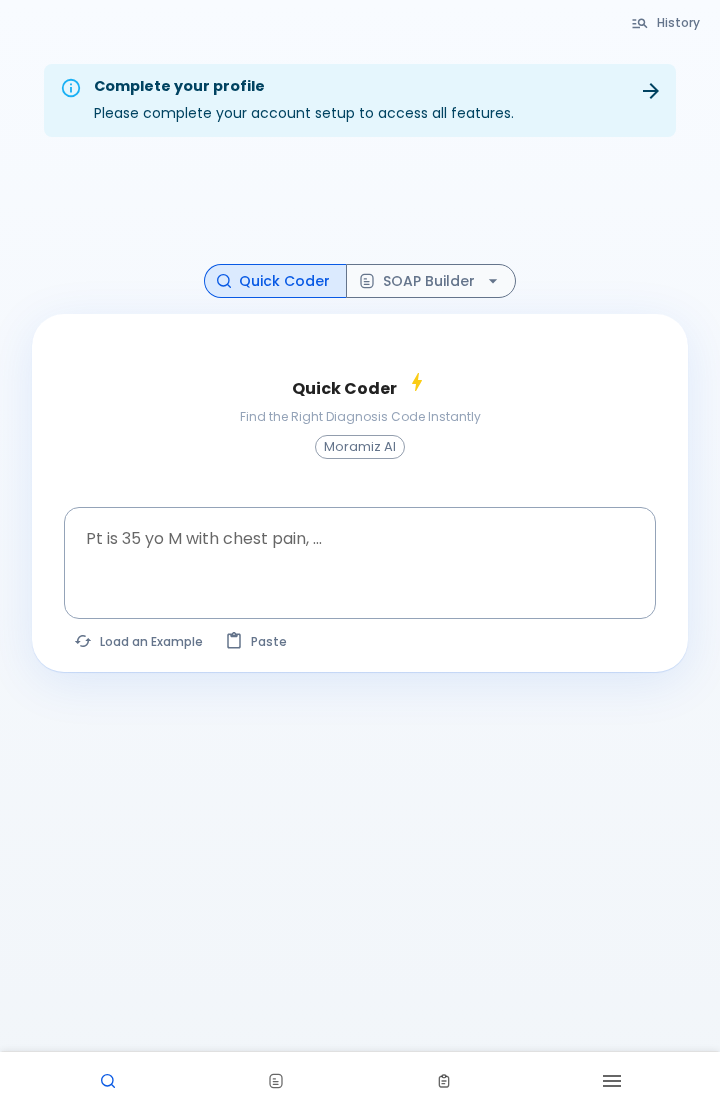 click 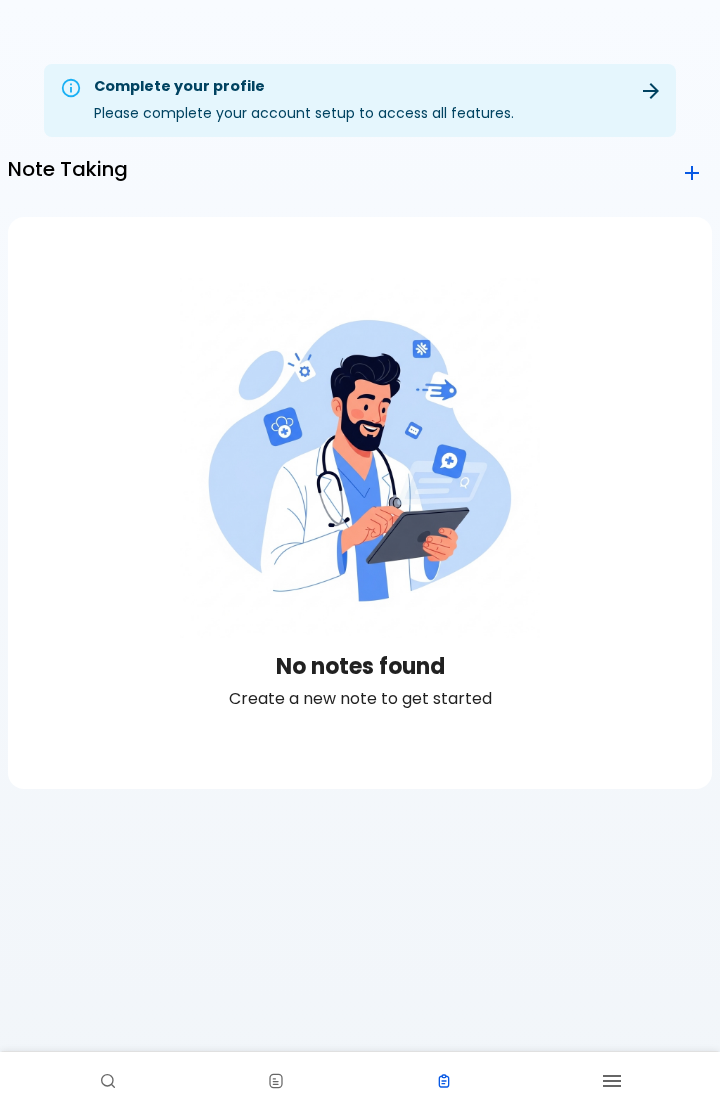 click 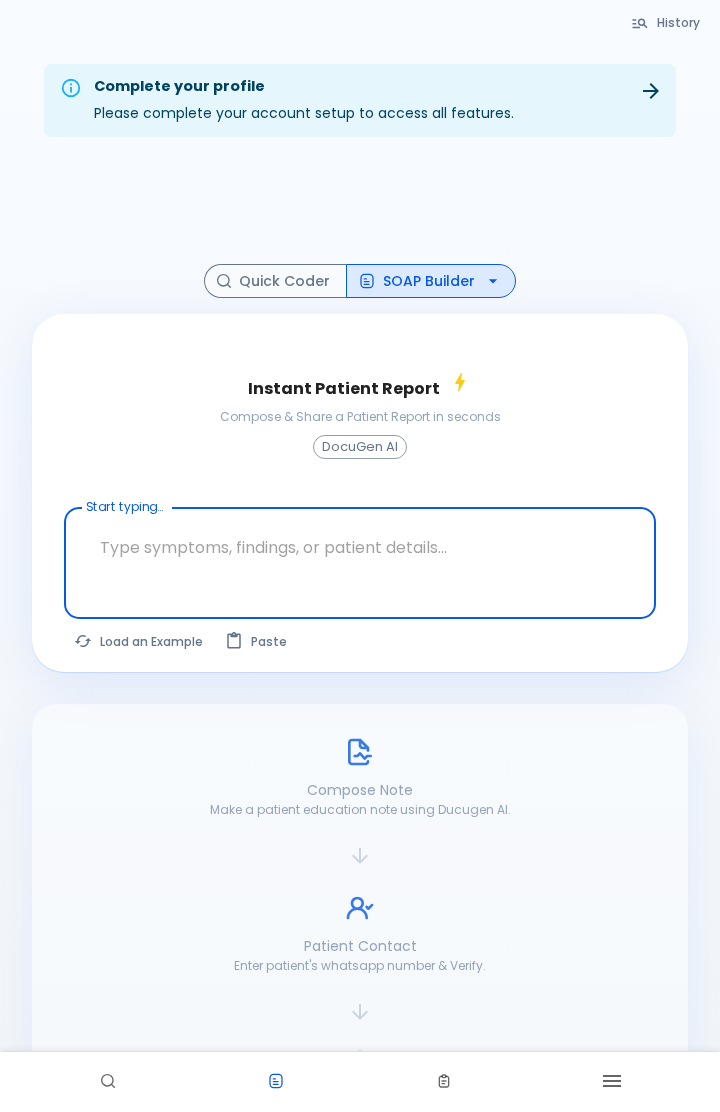 type on "A" 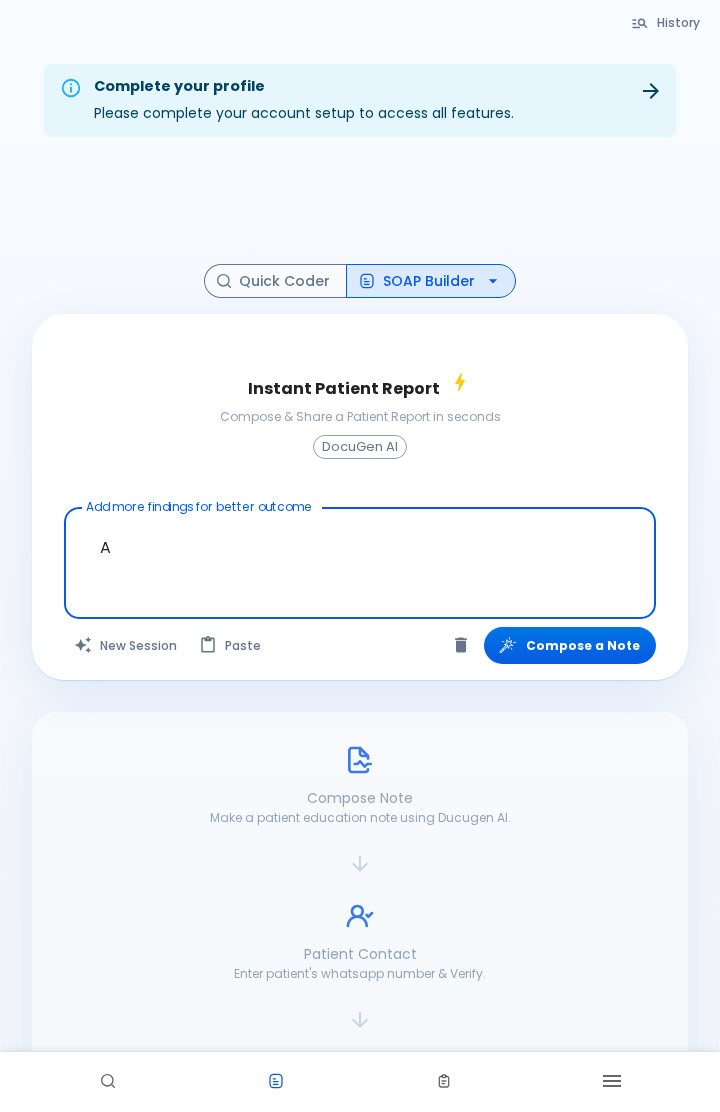 type 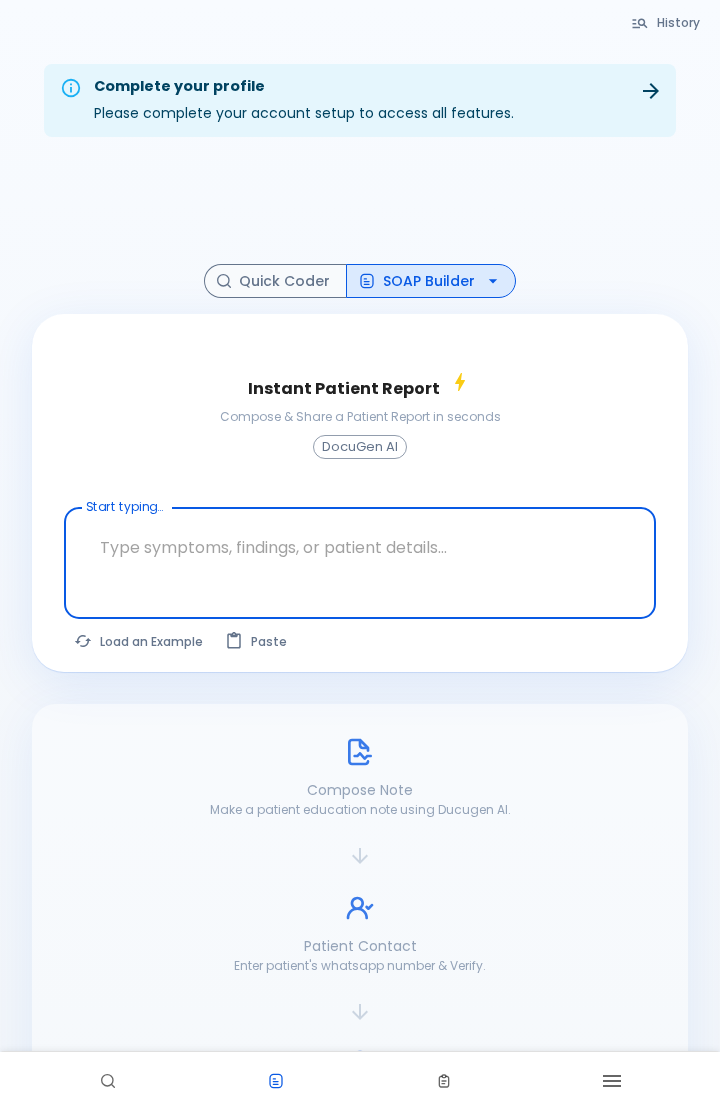 scroll, scrollTop: 108, scrollLeft: 0, axis: vertical 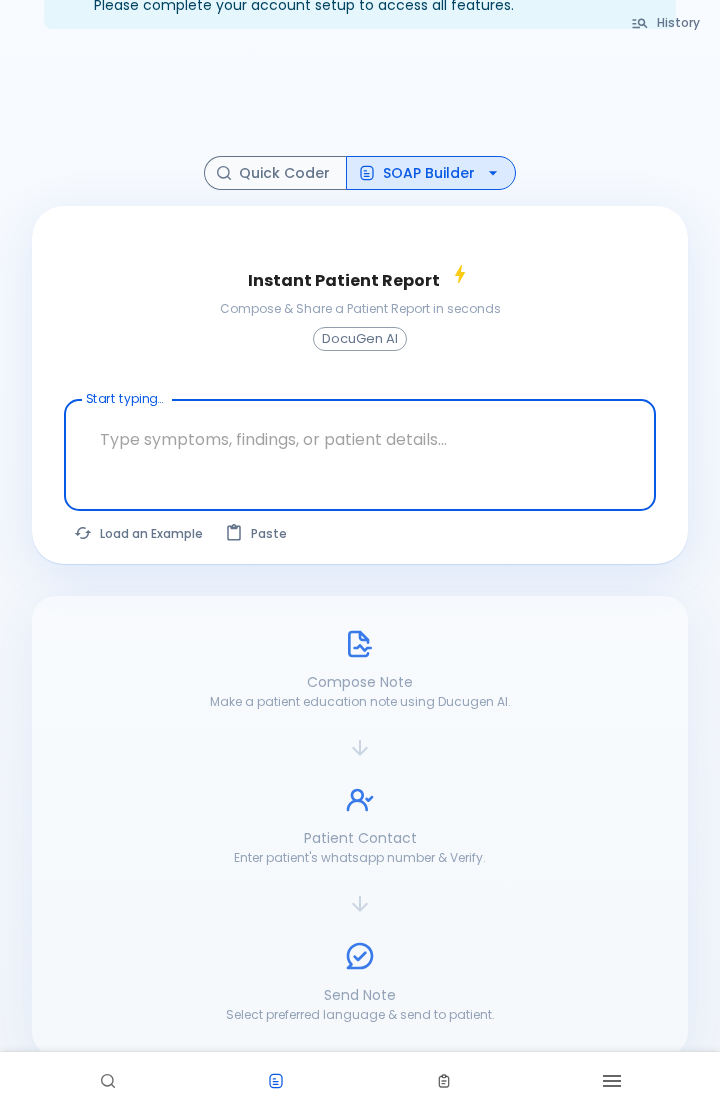 click at bounding box center (612, 1082) 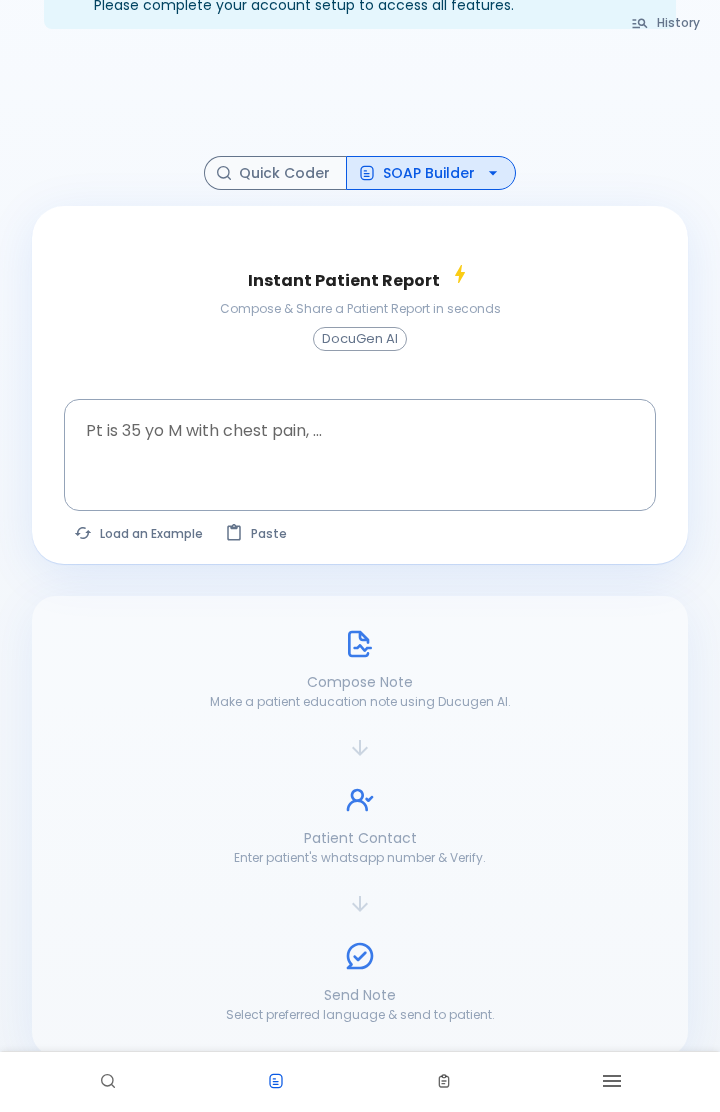 click at bounding box center [612, 1082] 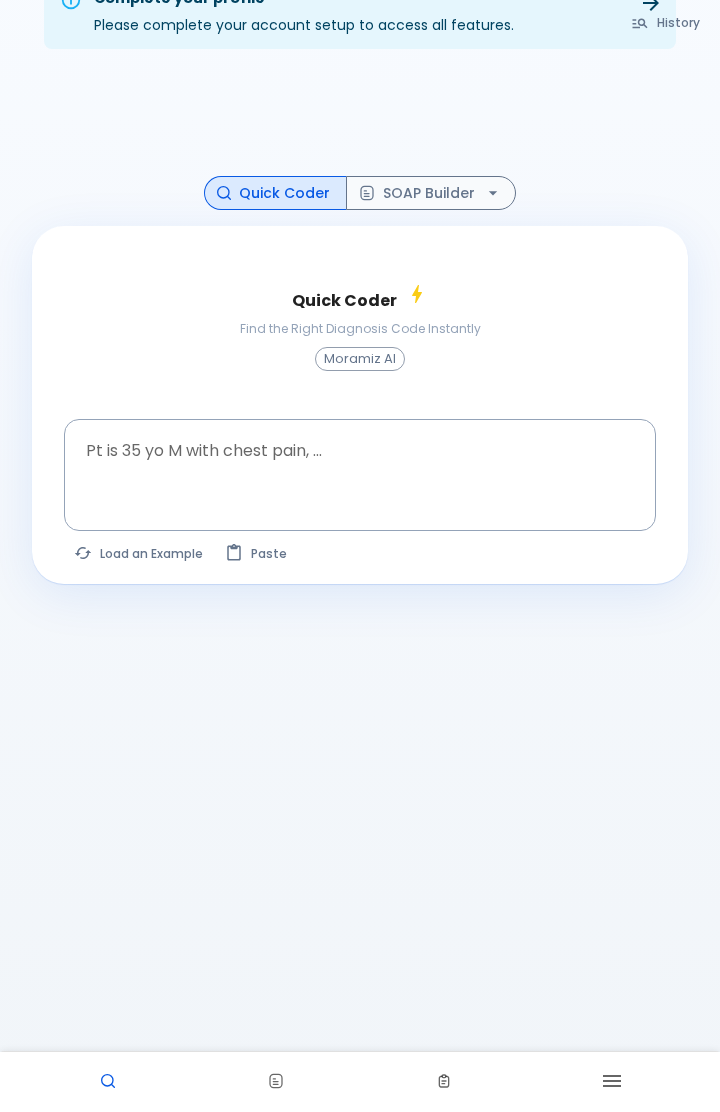 scroll, scrollTop: 88, scrollLeft: 0, axis: vertical 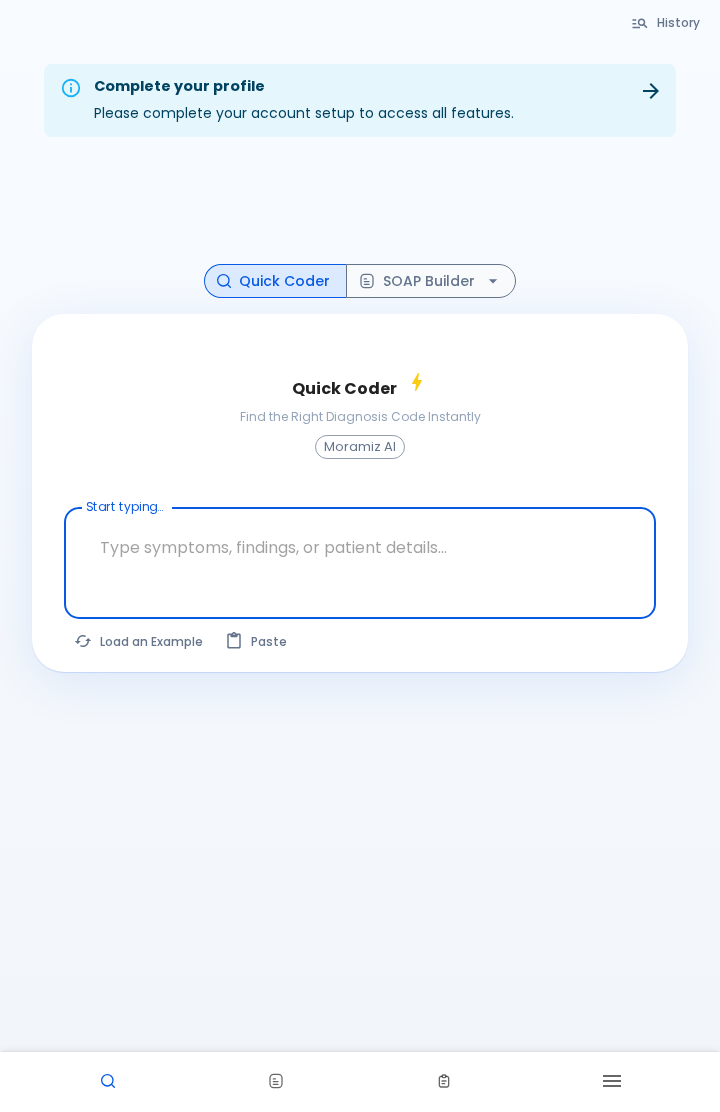 click at bounding box center (612, 1082) 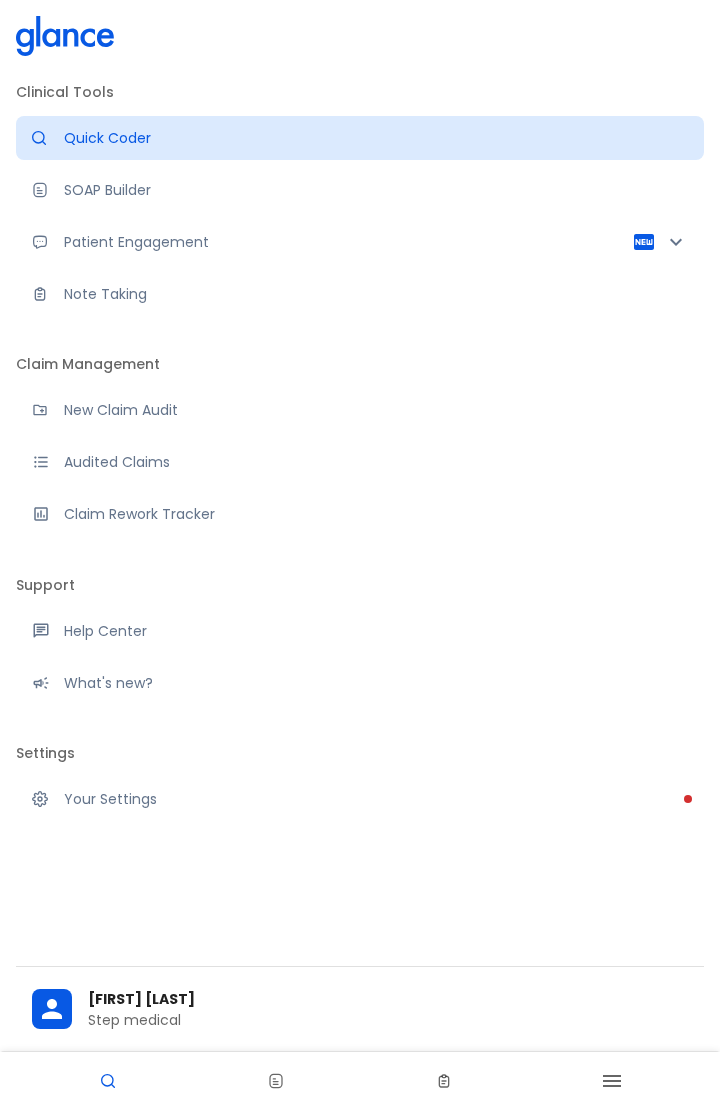 click on "[FIRST] [LAST]" at bounding box center [388, 999] 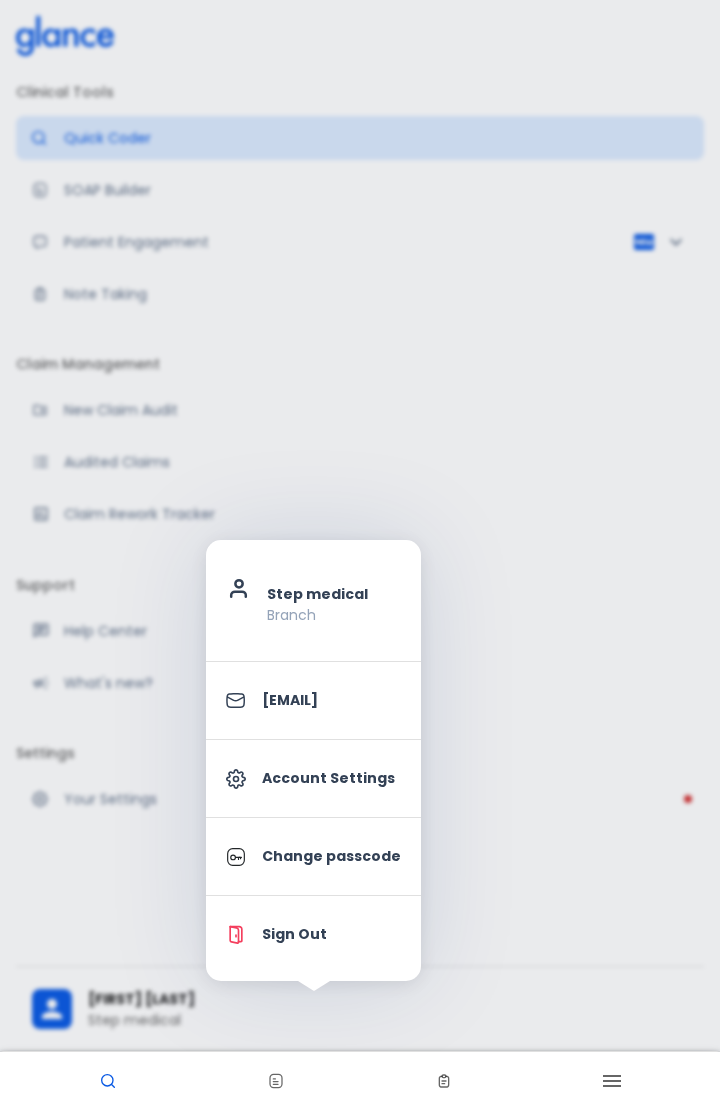 click at bounding box center [360, 556] 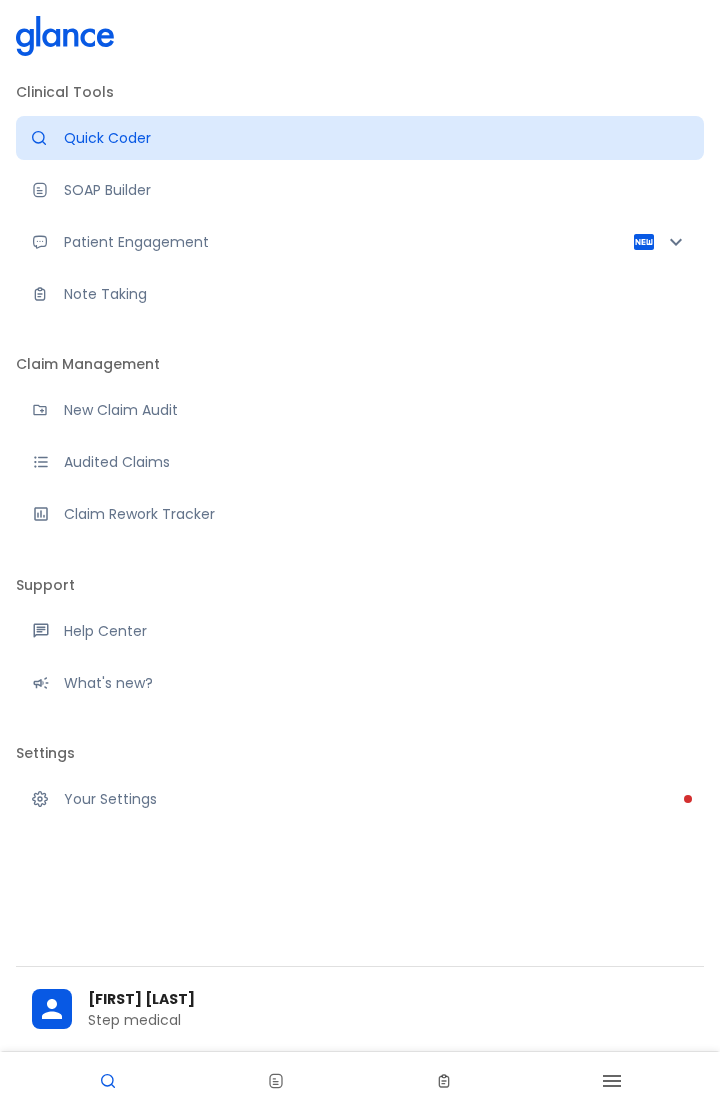 click on "Your Settings" at bounding box center (376, 799) 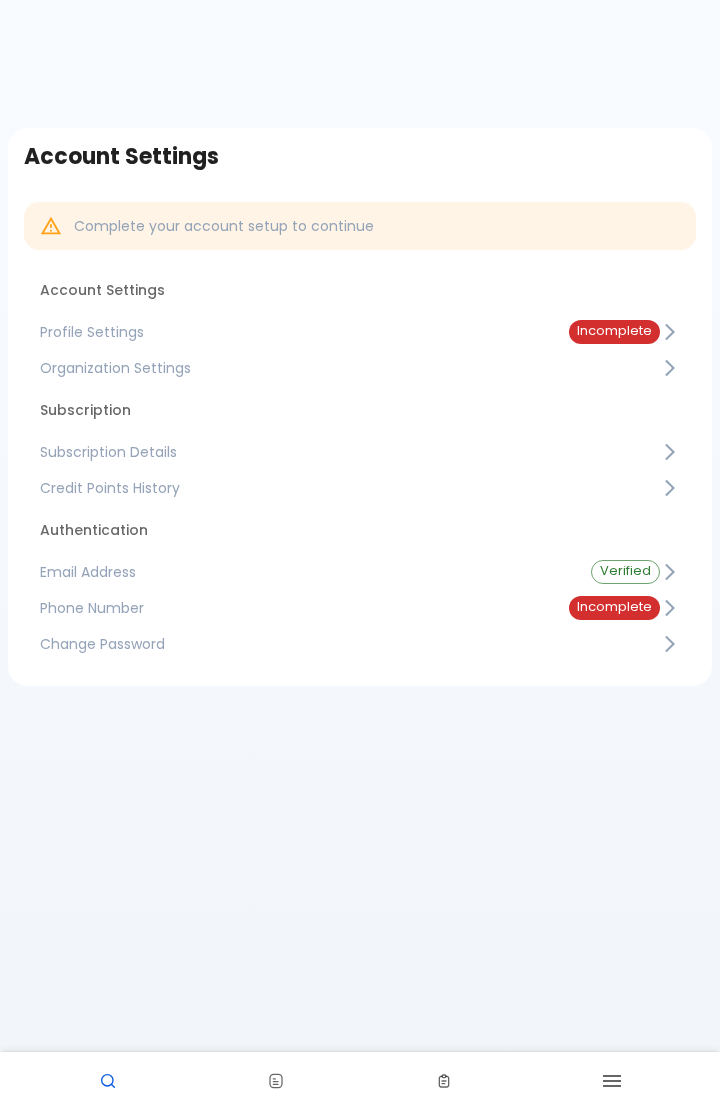 click on "Incomplete" at bounding box center [614, 332] 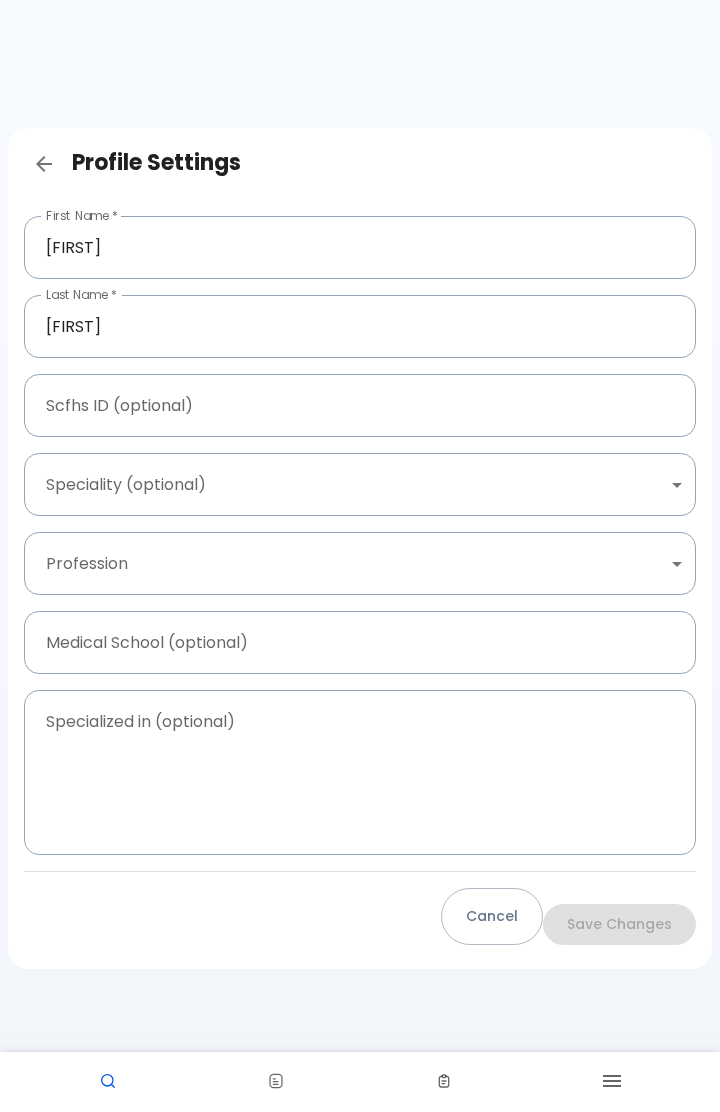 click on "Your Settings [FIRST] [LAST] Profile Settings First Name   * [FIRST] First Name  * Last Name   * [LAST] Last Name  * Scfhs ID (optional) Scfhs ID (optional) Speciality   (optional) ​ Speciality (optional) Profession ​ Profession Medical School (optional) Medical School (optional) Specialized in (optional) x Specialized in (optional) Cancel Save Changes" at bounding box center [360, 600] 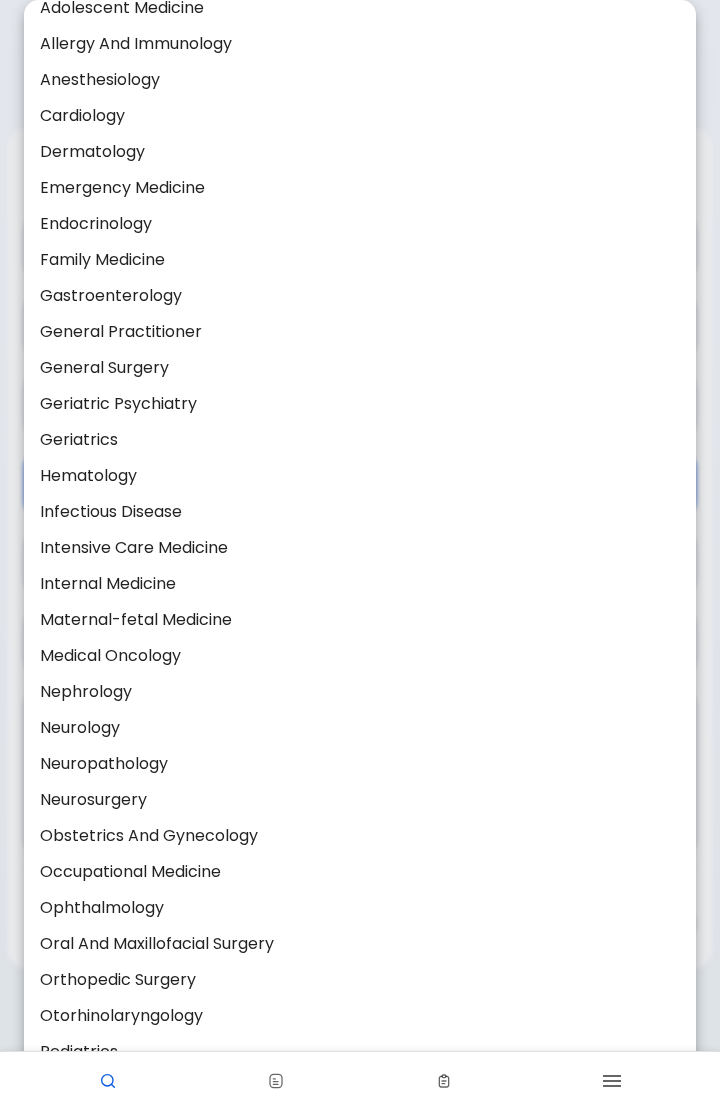 scroll, scrollTop: 0, scrollLeft: 0, axis: both 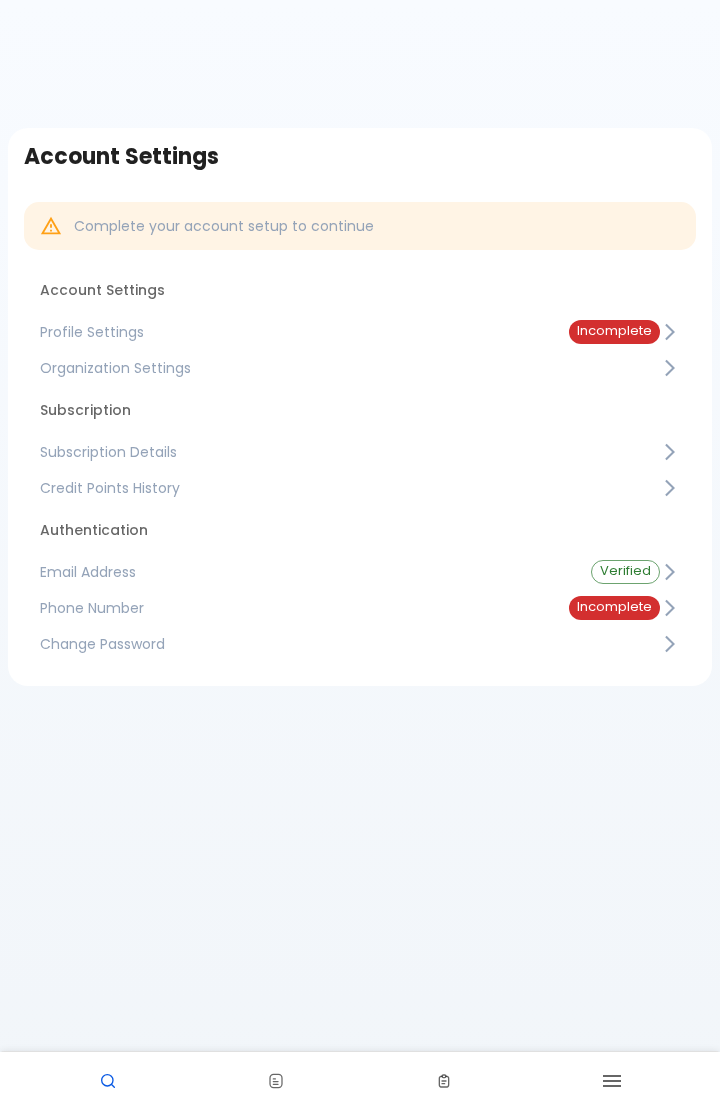 click at bounding box center [108, 1082] 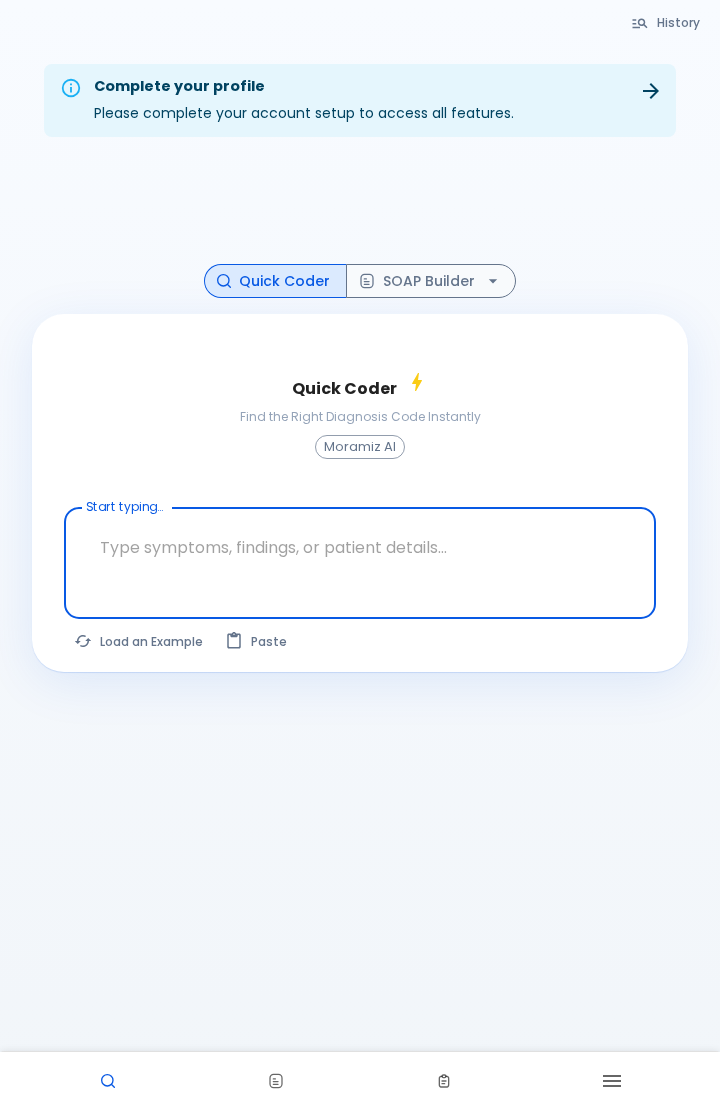 click at bounding box center (612, 1082) 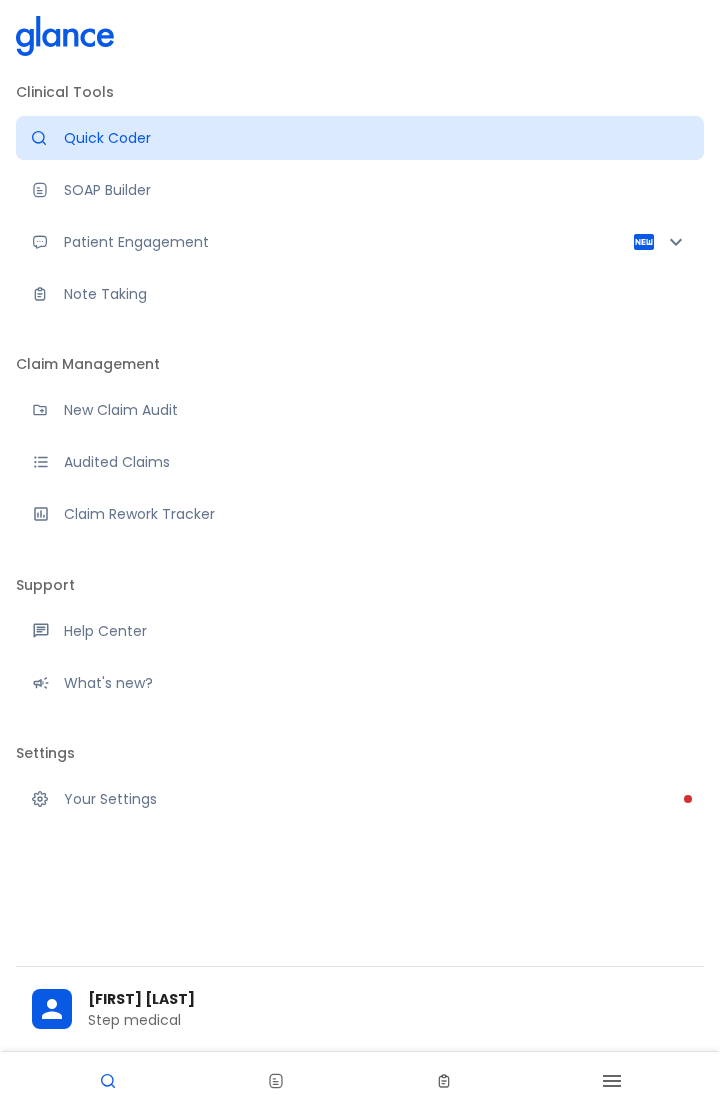 click on "[FIRST] [LAST]" at bounding box center (388, 999) 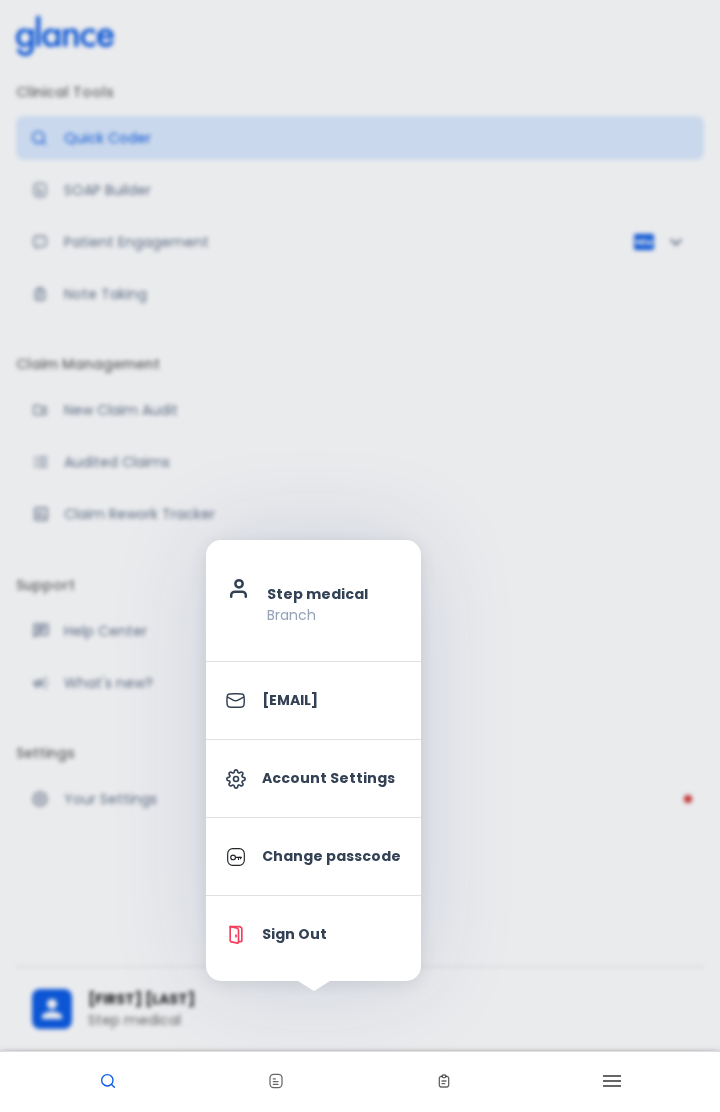 click on "Account Settings" at bounding box center (313, 778) 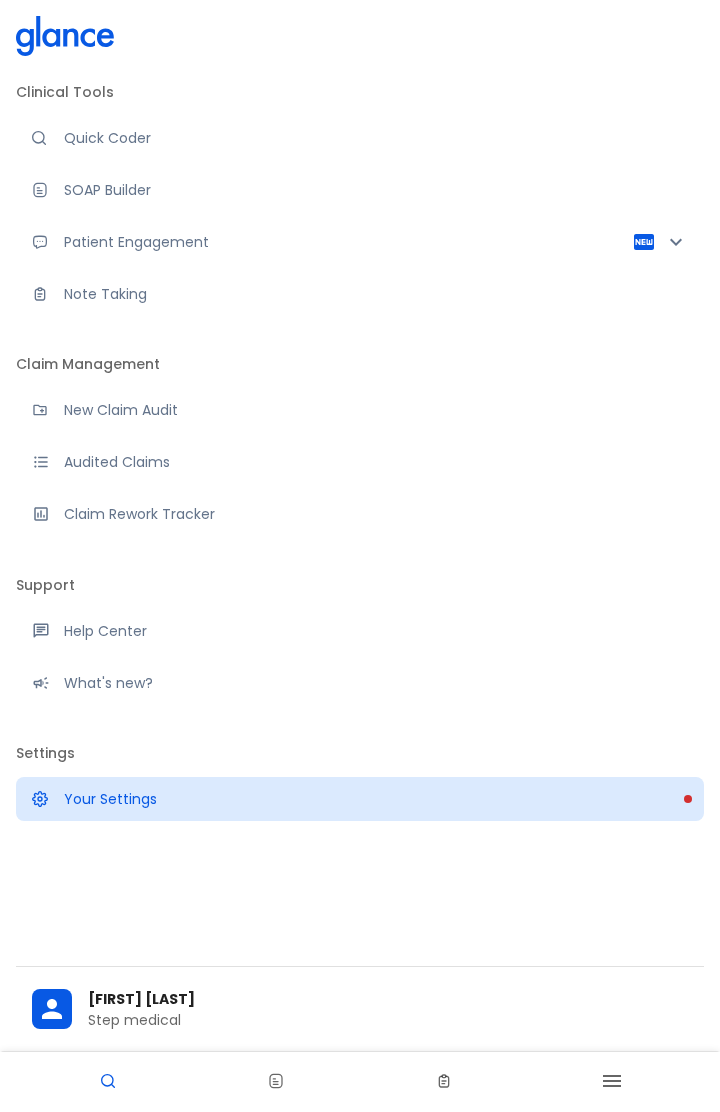 click on "Your Settings" at bounding box center (376, 799) 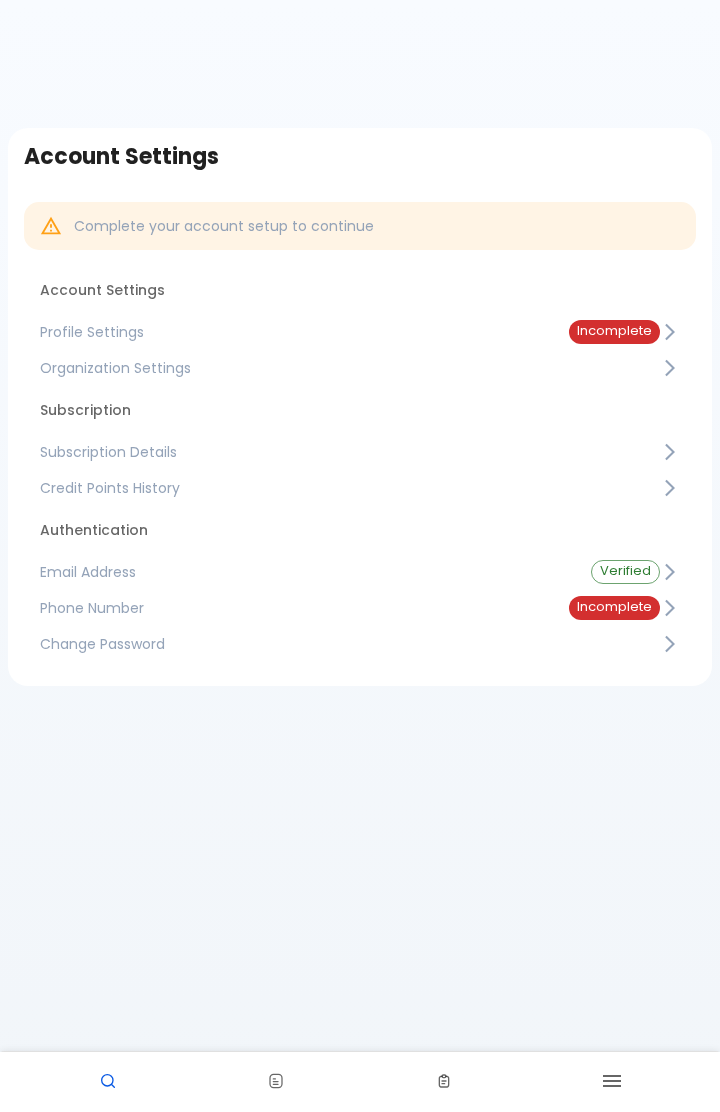 click on "Incomplete" at bounding box center (614, 332) 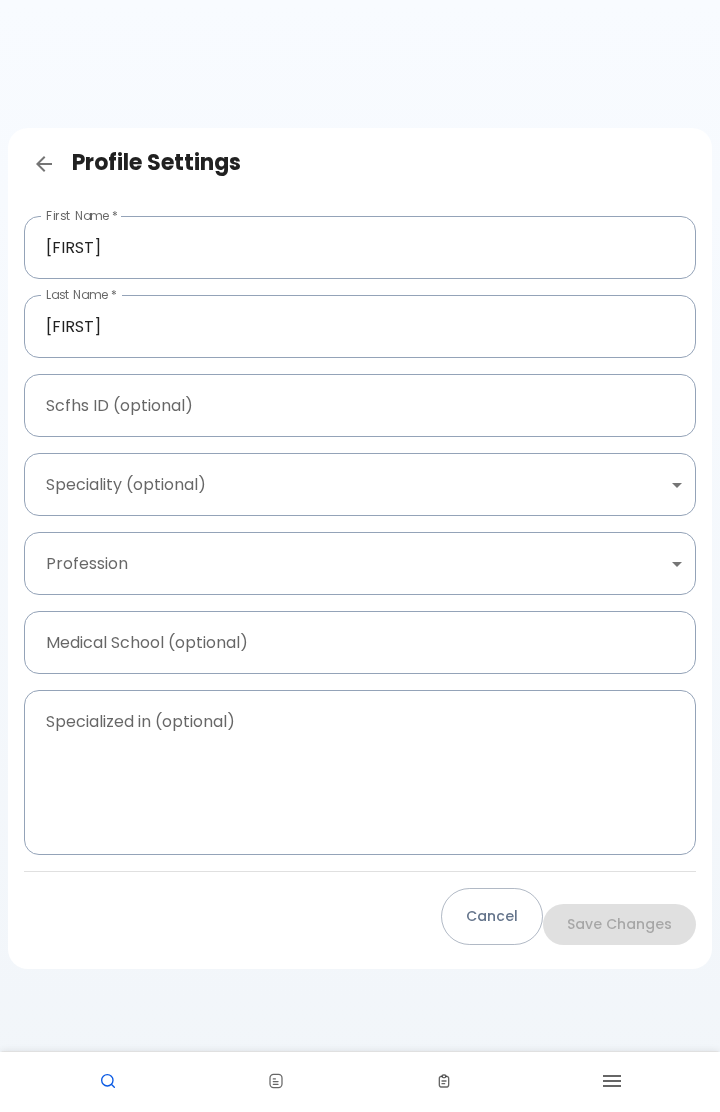 click on "Your Settings [FIRST] [LAST] Profile Settings First Name   * [FIRST] First Name  * Last Name   * [LAST] Last Name  * Scfhs ID (optional) Scfhs ID (optional) Speciality   (optional) ​ Speciality (optional) Profession ​ Profession Medical School (optional) Medical School (optional) Specialized in (optional) x Specialized in (optional) Cancel Save Changes" at bounding box center [360, 600] 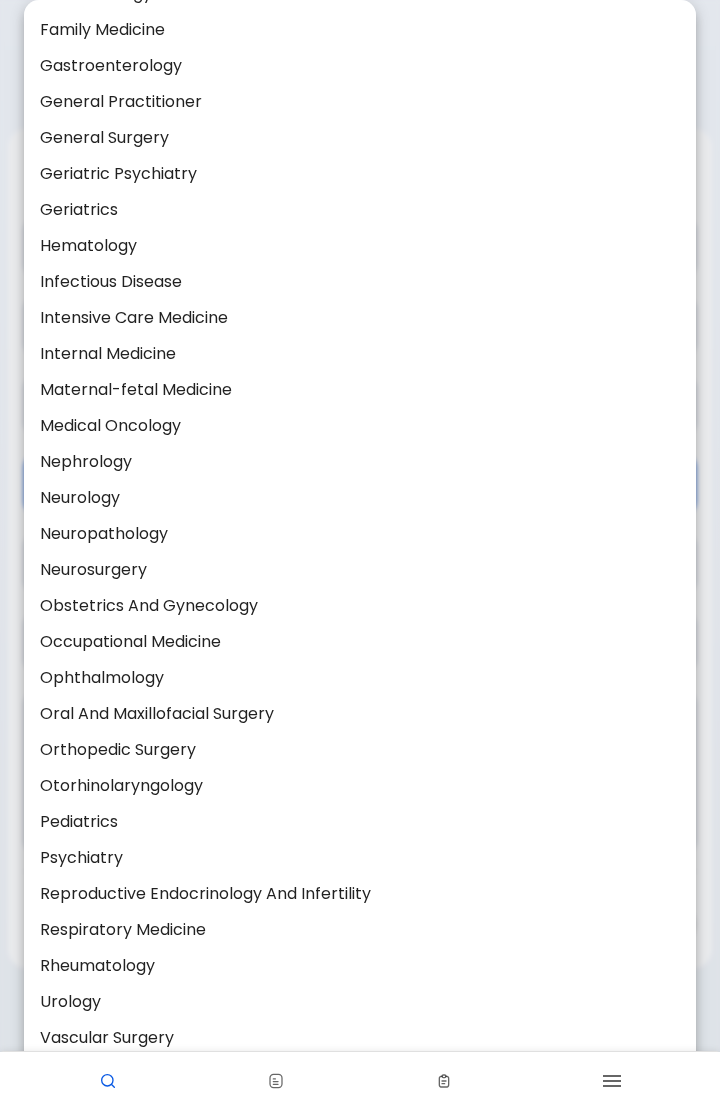 scroll, scrollTop: 340, scrollLeft: 0, axis: vertical 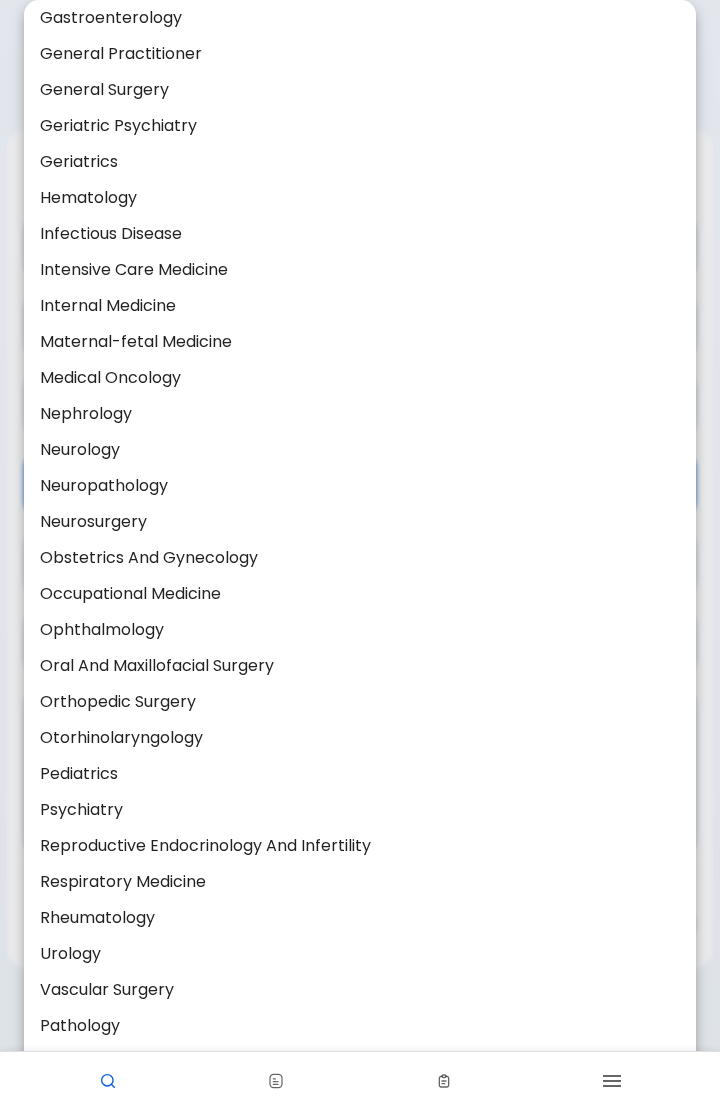 click 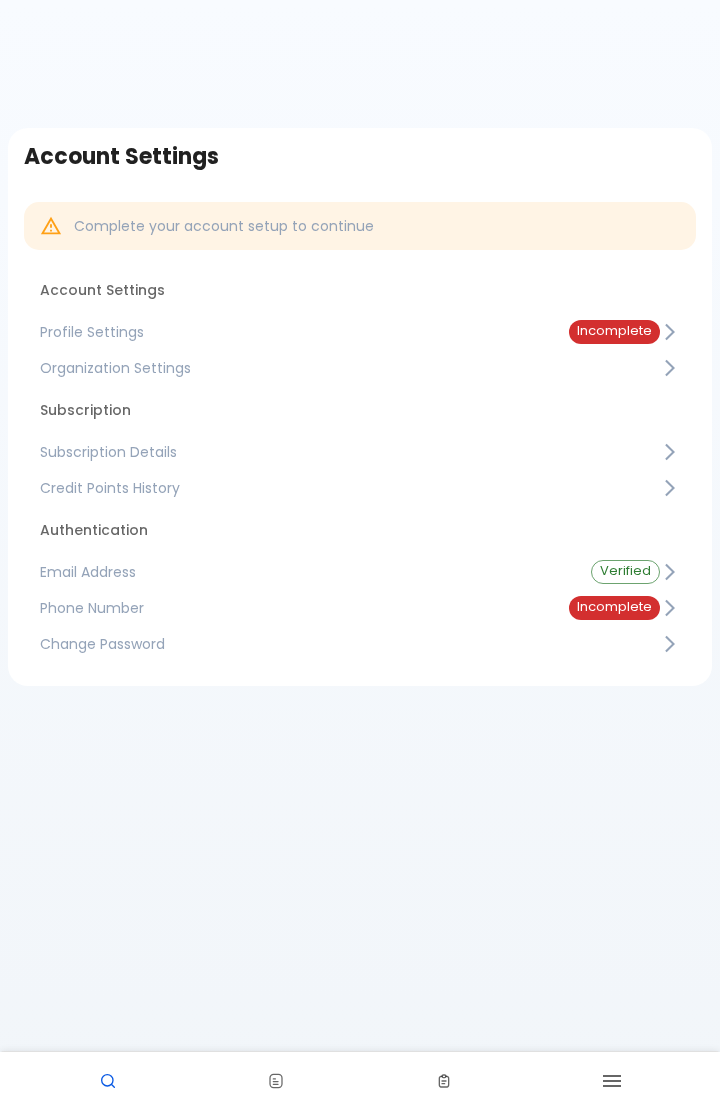 click on "Credit Points History" at bounding box center [350, 488] 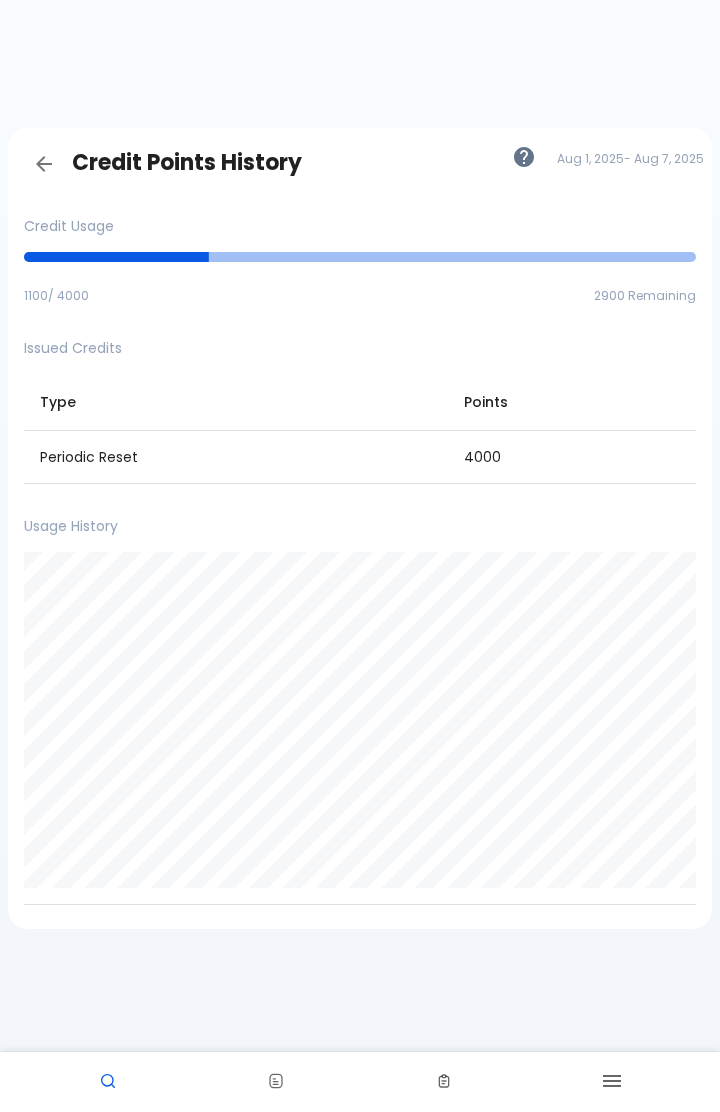 click 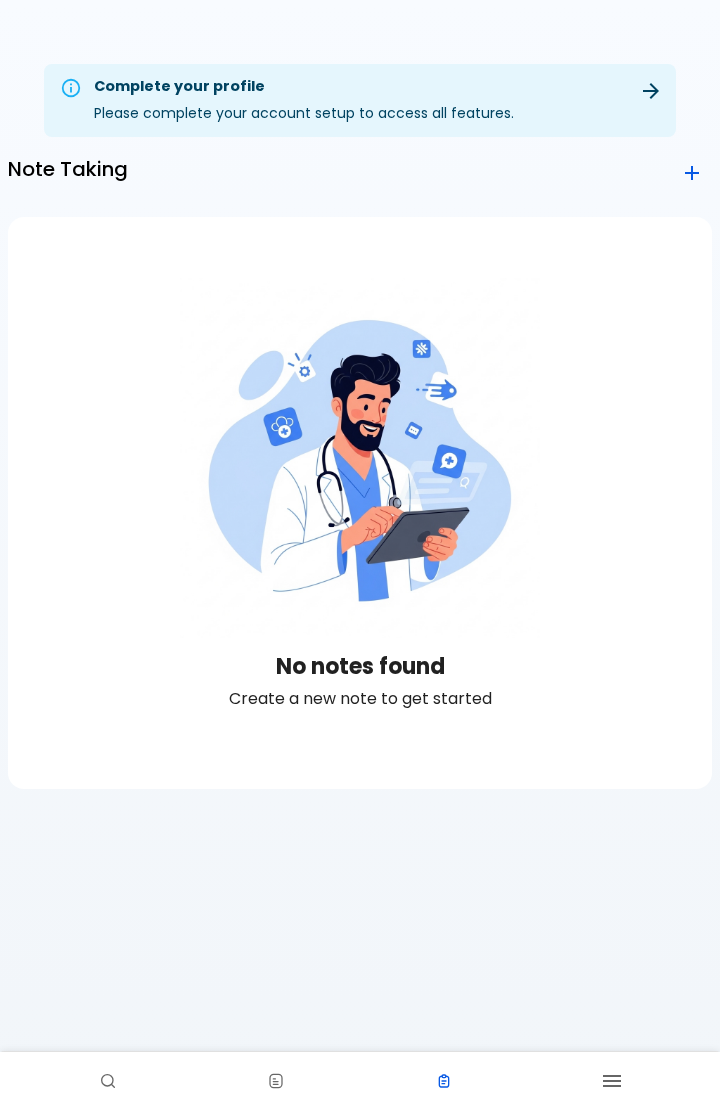 click 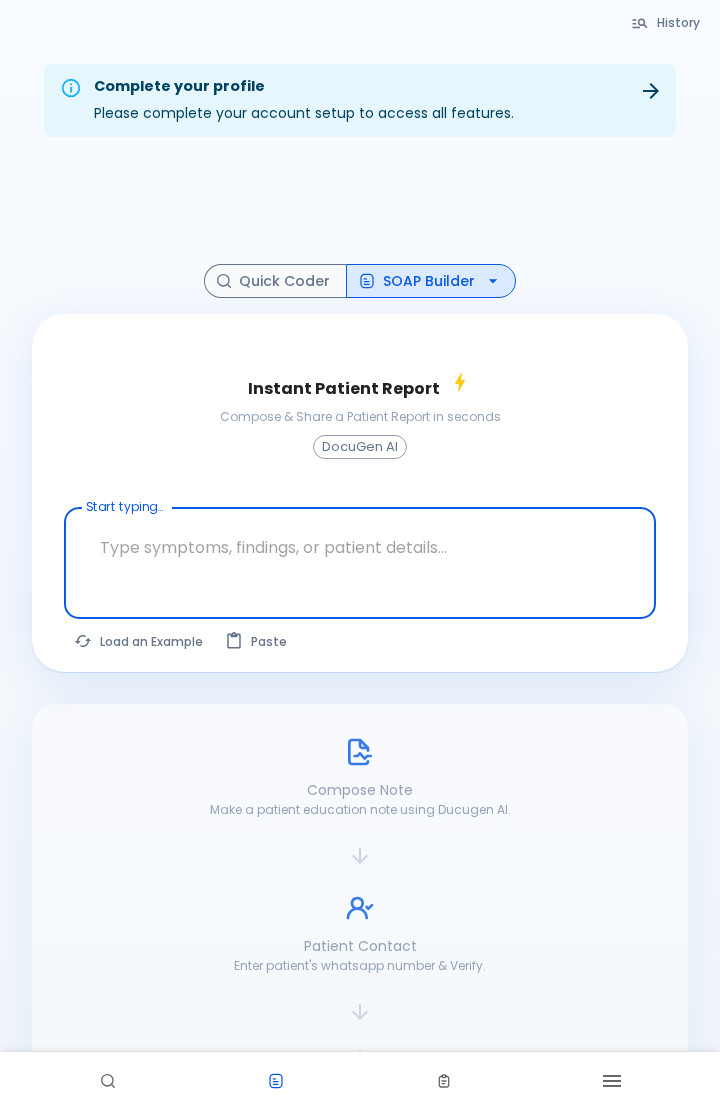 click at bounding box center [108, 1082] 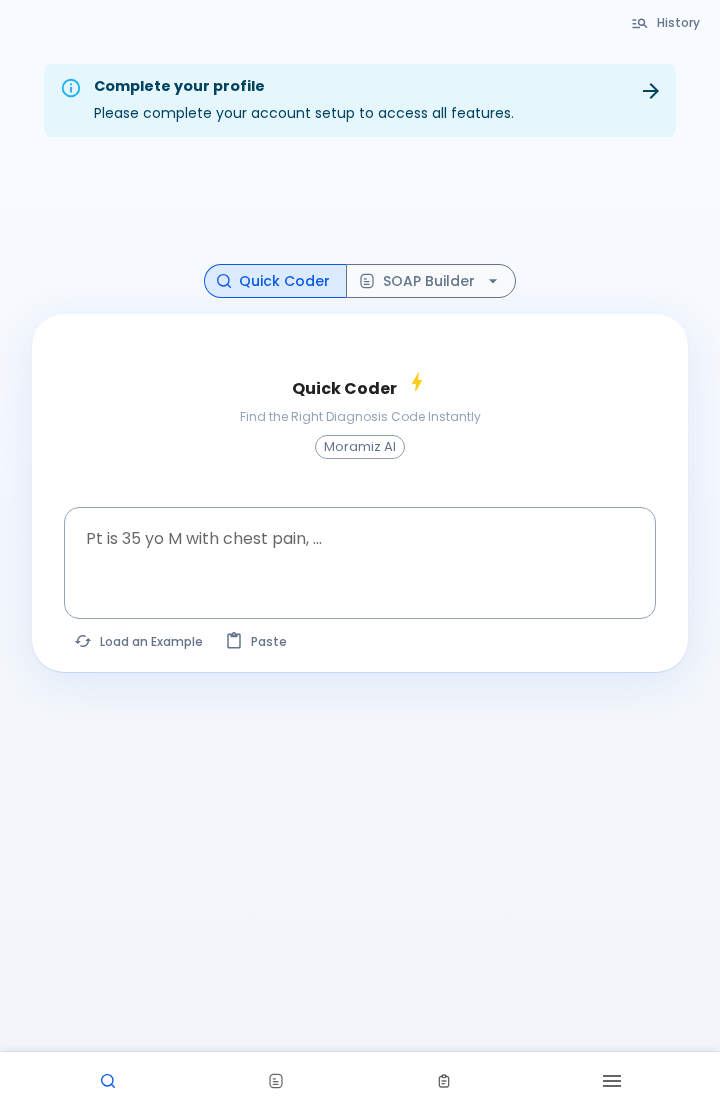 click on "Load an Example" at bounding box center (139, 641) 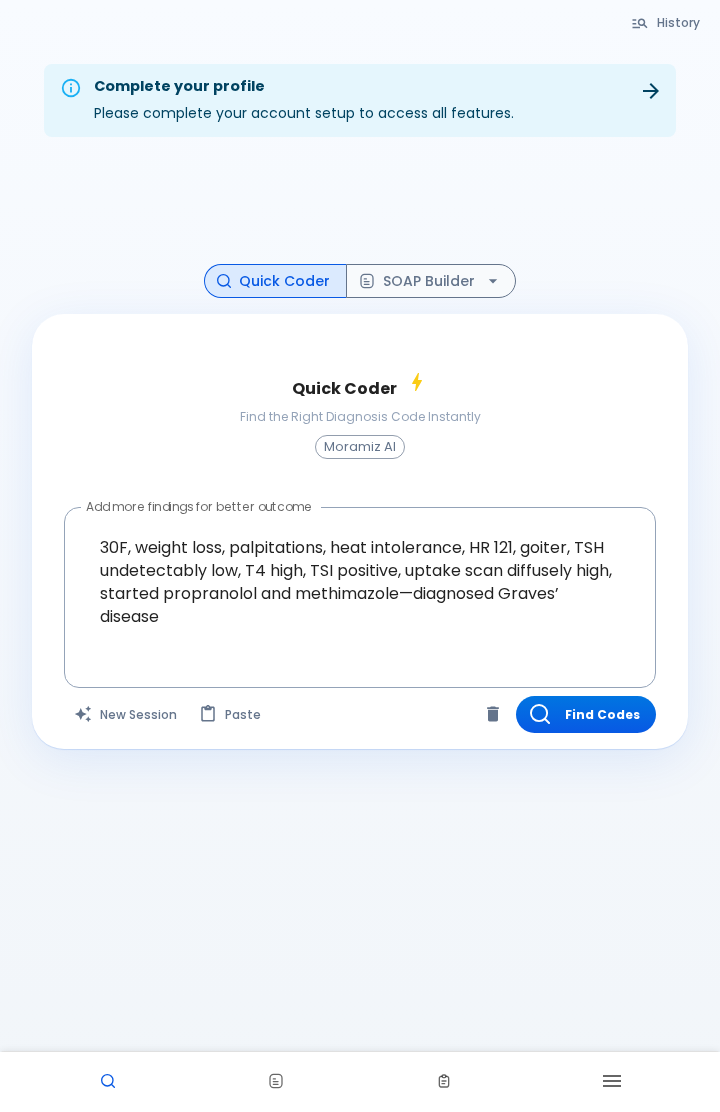 click at bounding box center (612, 1082) 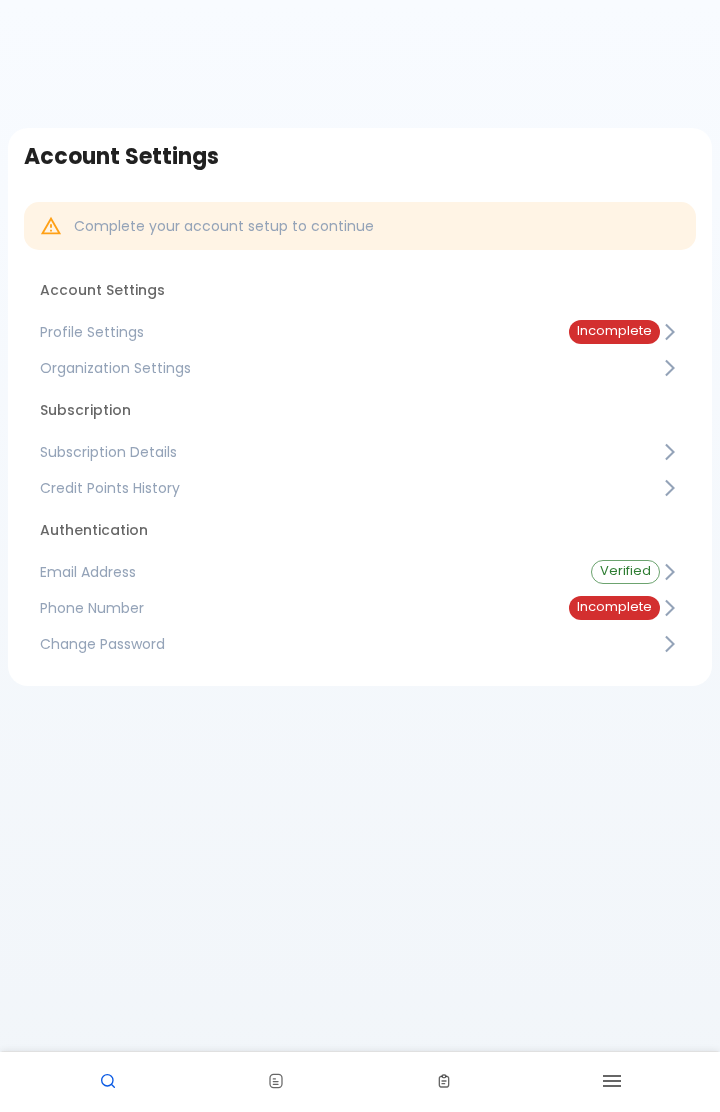 click on "Profile Settings" at bounding box center (288, 332) 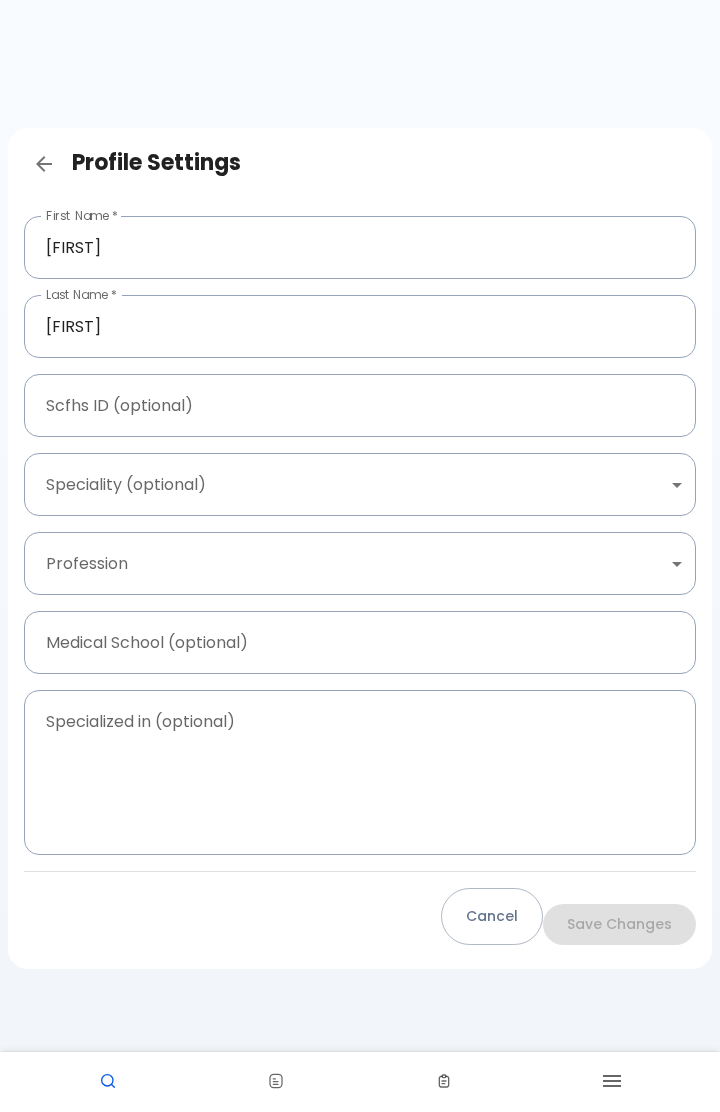 click on "Your Settings [FIRST] [LAST] Profile Settings First Name   * [FIRST] First Name  * Last Name   * [LAST] Last Name  * Scfhs ID (optional) Scfhs ID (optional) Speciality   (optional) ​ Speciality (optional) Profession ​ Profession Medical School (optional) Medical School (optional) Specialized in (optional) x Specialized in (optional) Cancel Save Changes" at bounding box center (360, 600) 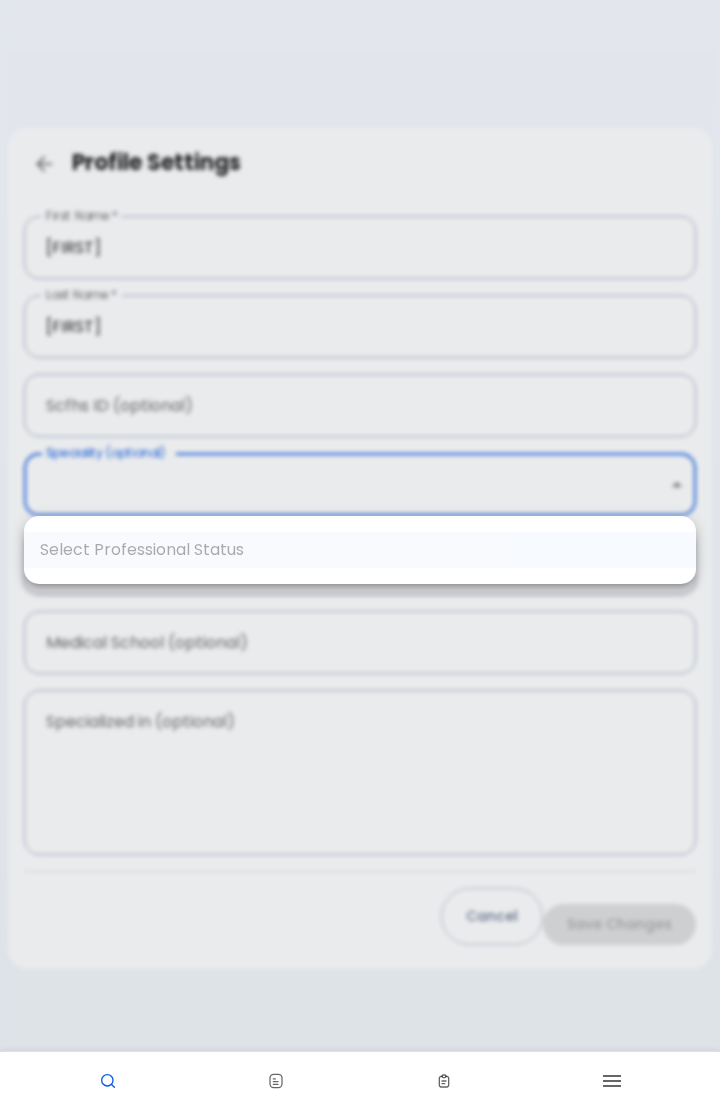 click at bounding box center [360, 556] 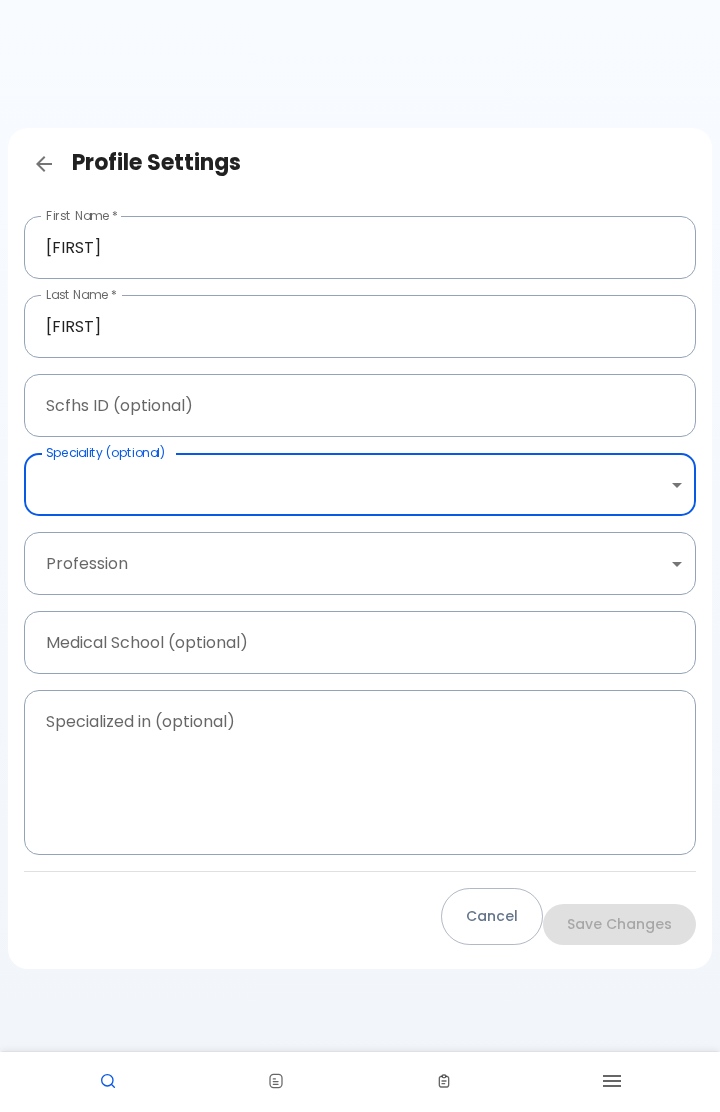 click on "Your Settings [FIRST] [LAST] Profile Settings First Name   * [FIRST] First Name  * Last Name   * [LAST] Last Name  * Scfhs ID (optional) Scfhs ID (optional) Speciality   (optional) ​ Speciality (optional) Profession ​ Profession Medical School (optional) Medical School (optional) Specialized in (optional) x Specialized in (optional) Cancel Save Changes" at bounding box center (360, 600) 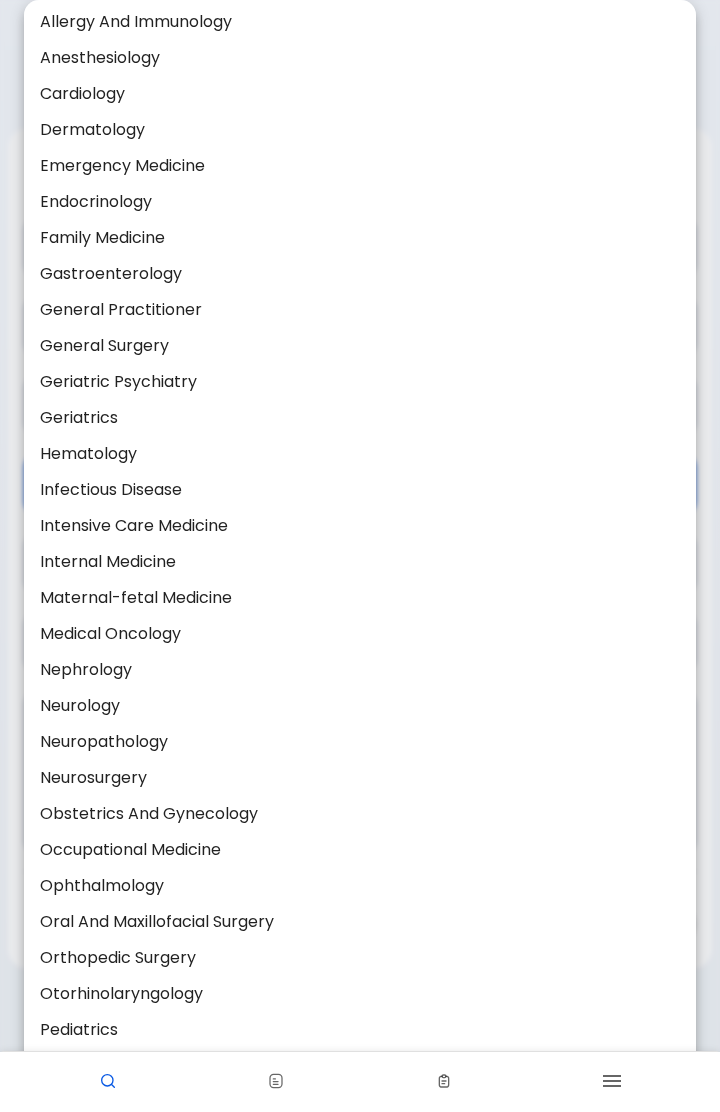 scroll, scrollTop: 91, scrollLeft: 0, axis: vertical 